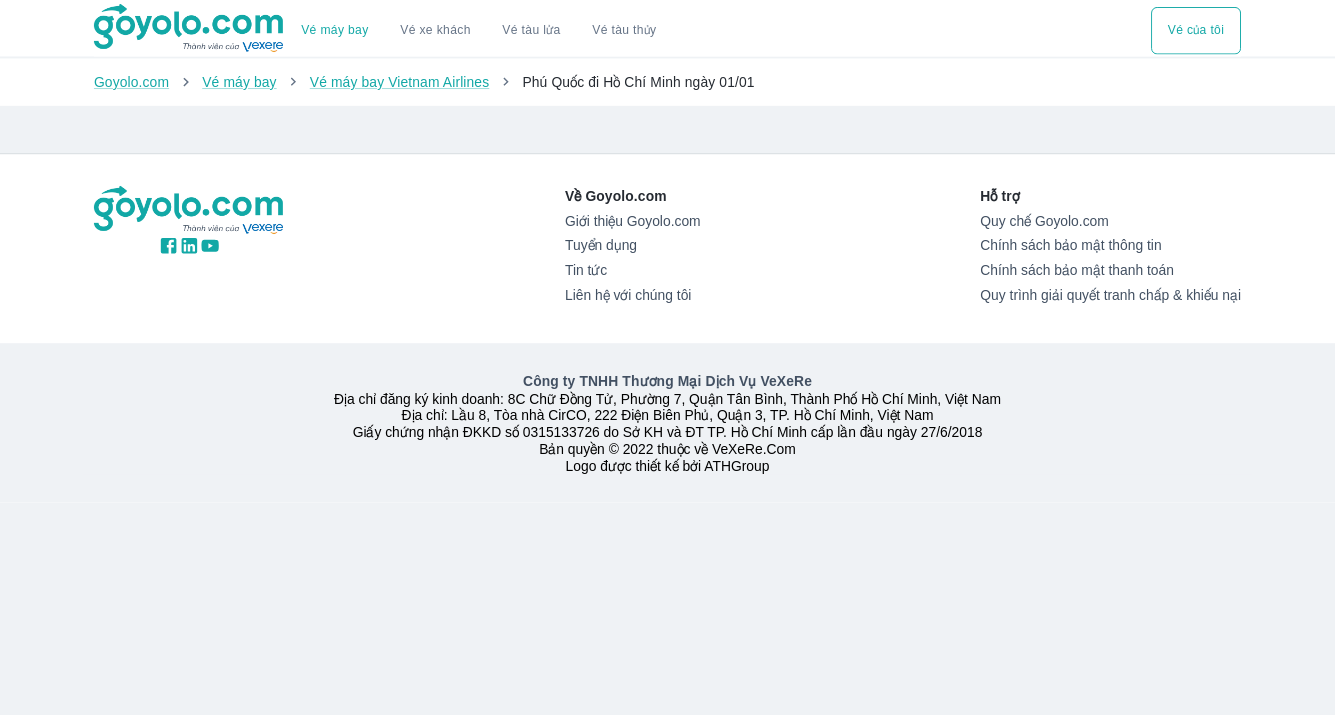 scroll, scrollTop: 0, scrollLeft: 0, axis: both 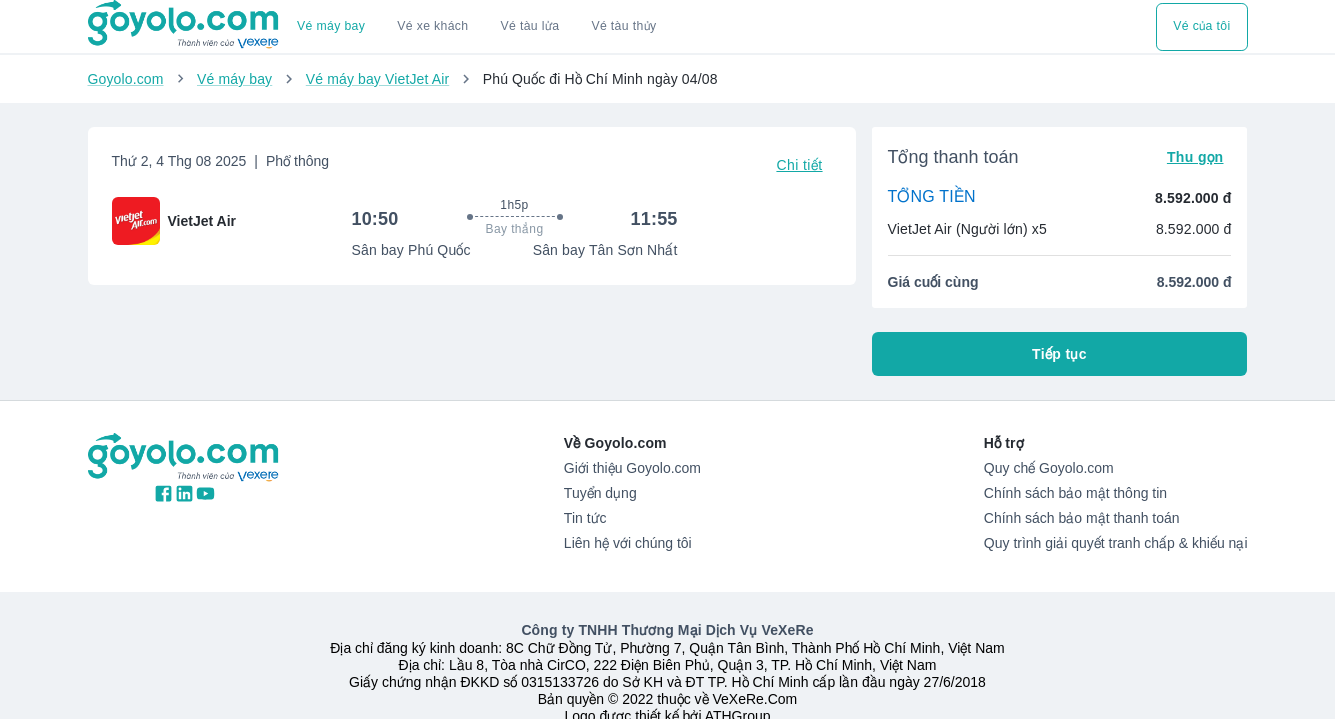 click on "Tiếp tục" at bounding box center [1059, 354] 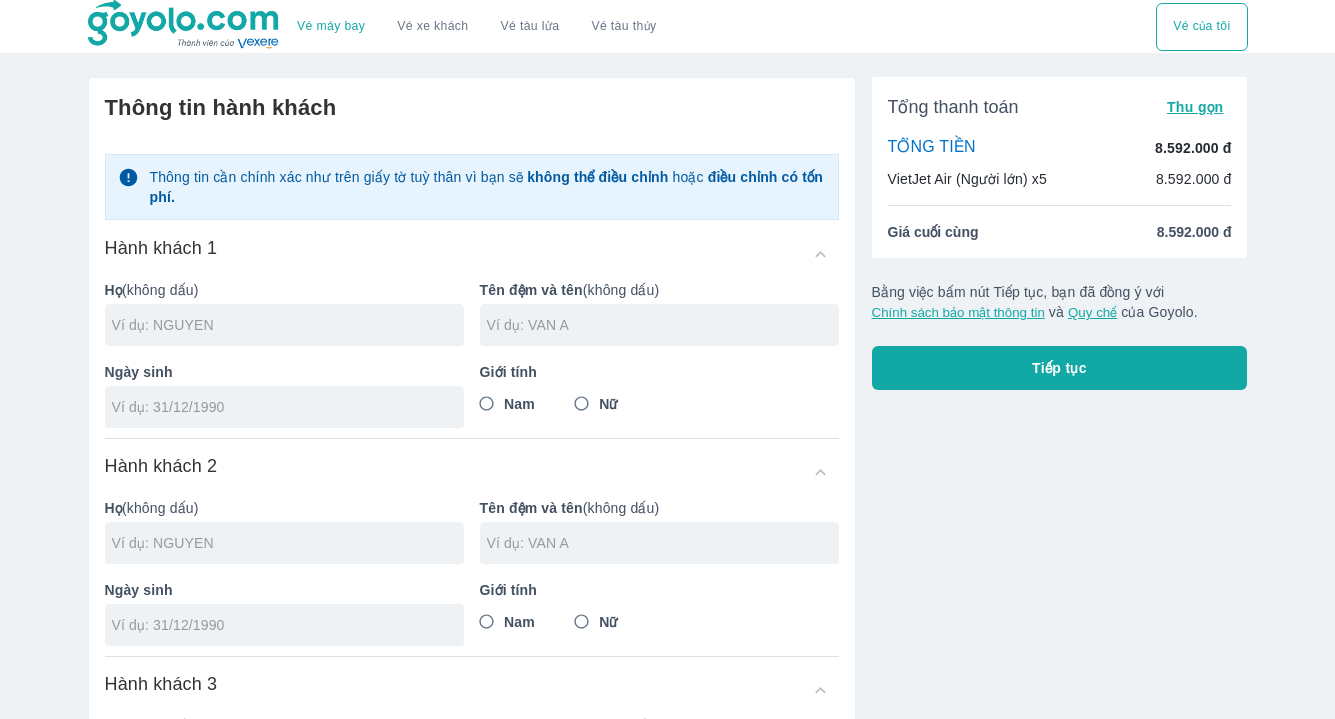 scroll, scrollTop: 122, scrollLeft: 0, axis: vertical 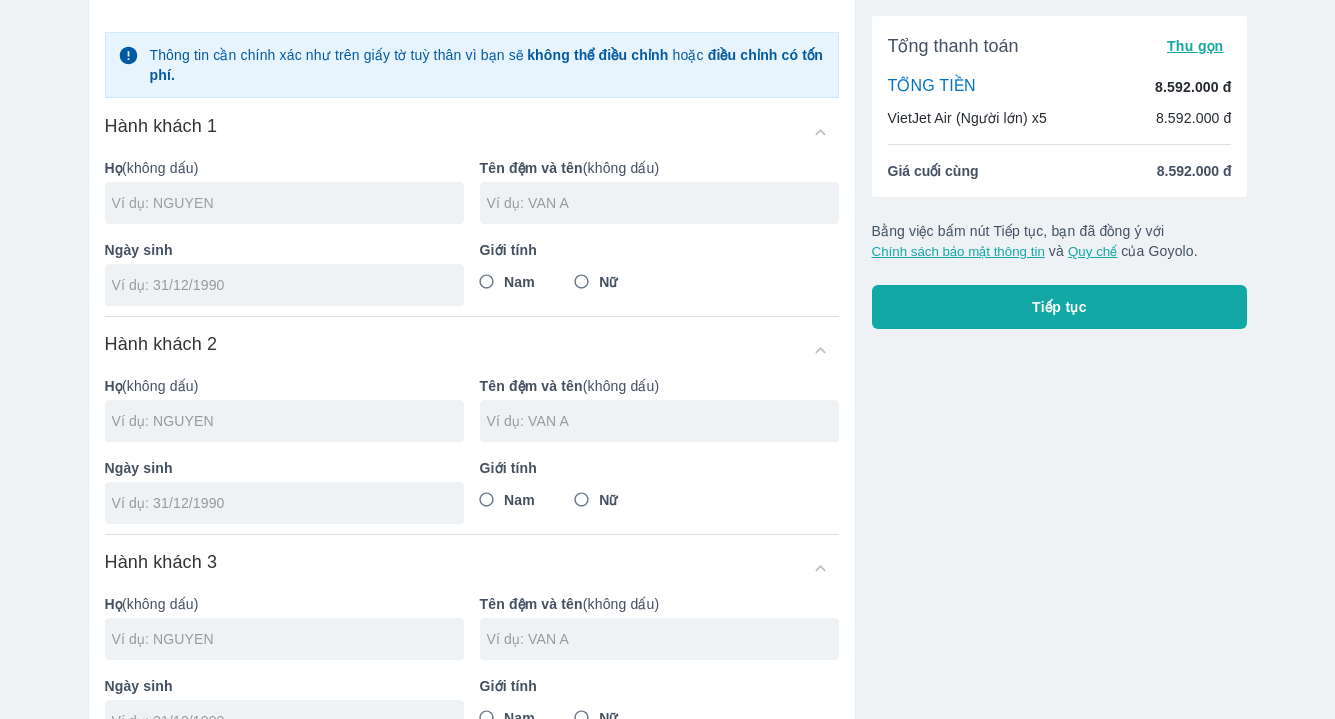 click at bounding box center [288, 203] 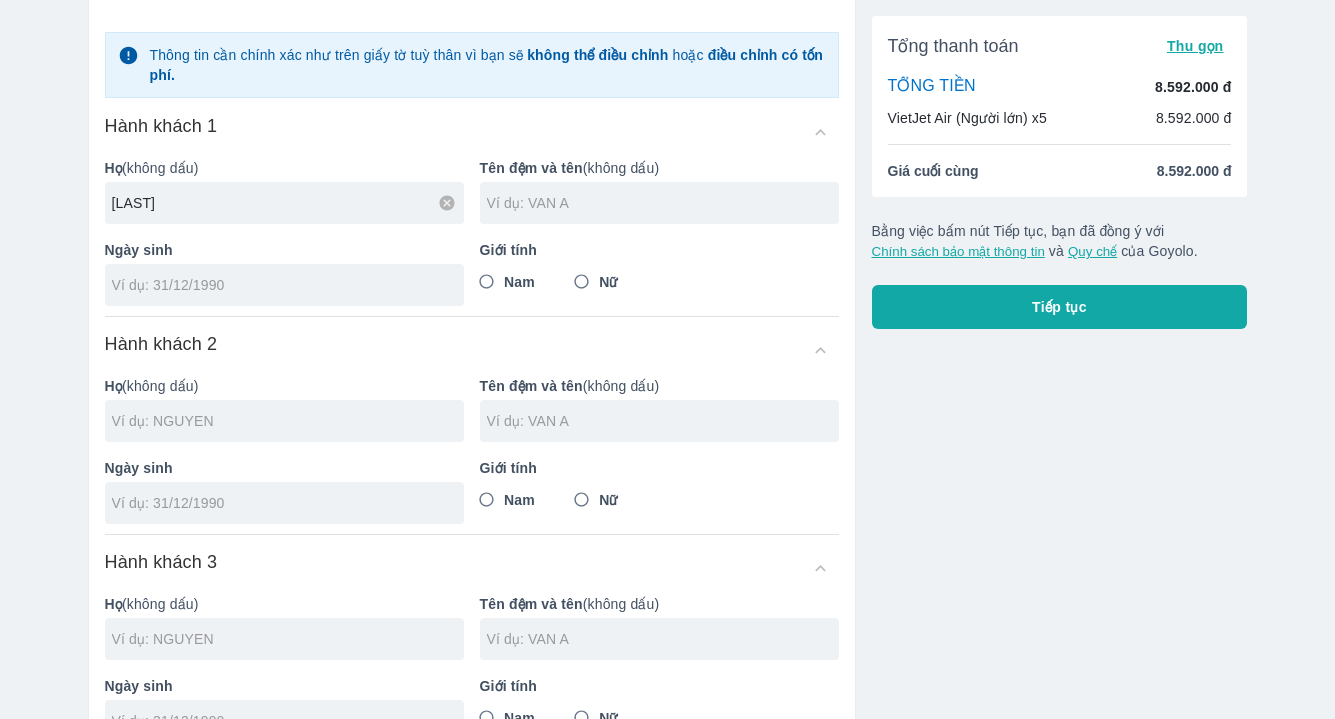 type on "[LAST]" 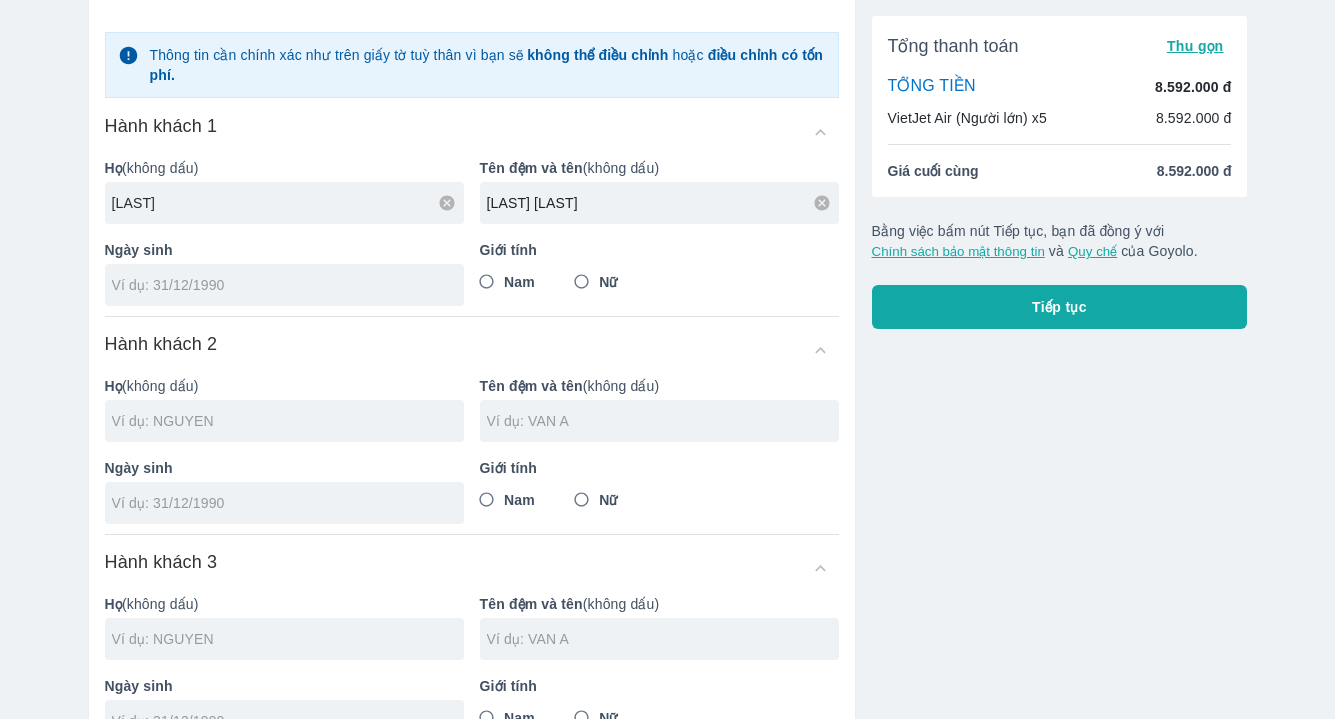 type on "[LAST] [LAST]" 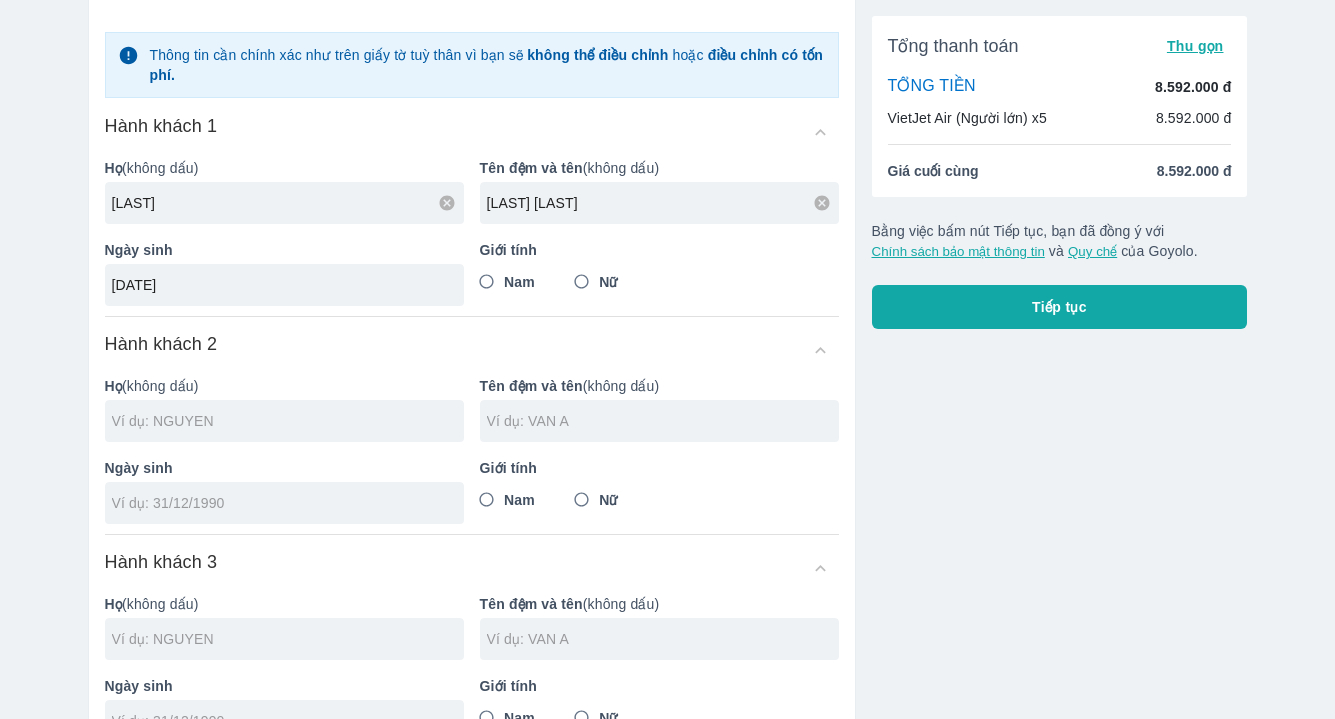 type on "[DATE]" 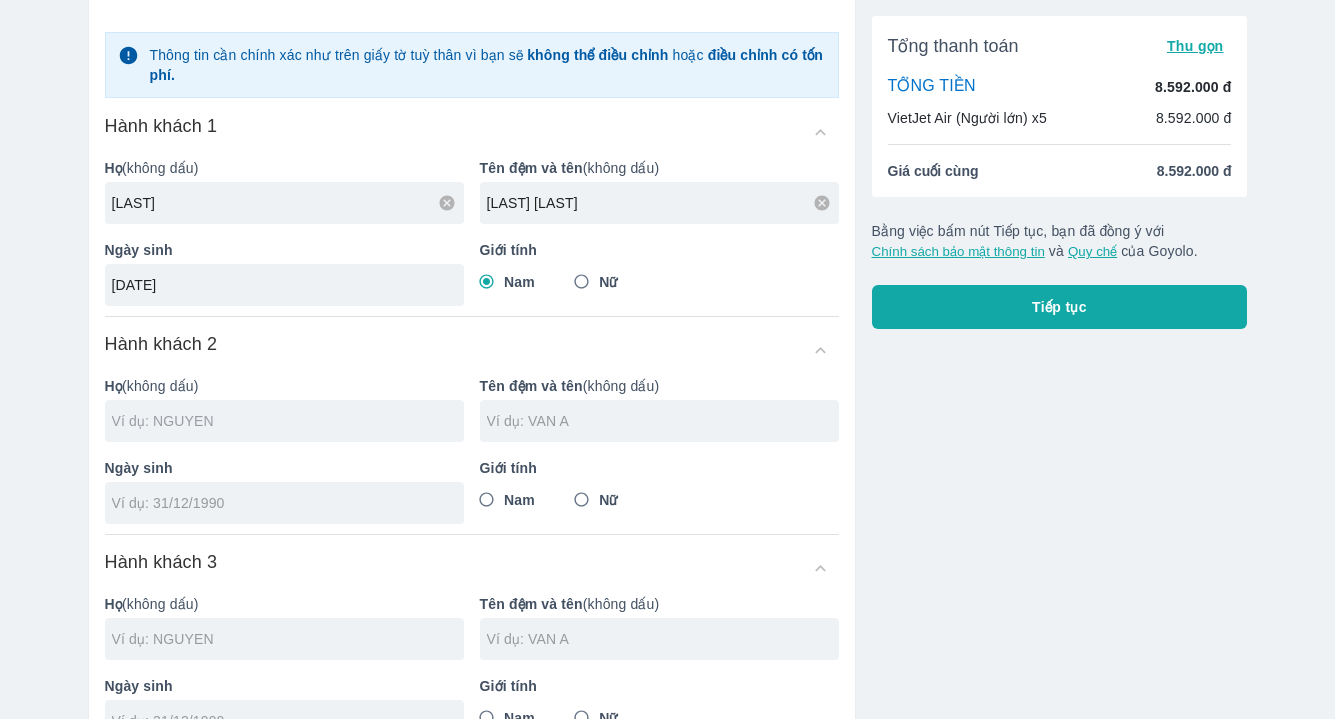 click at bounding box center [288, 421] 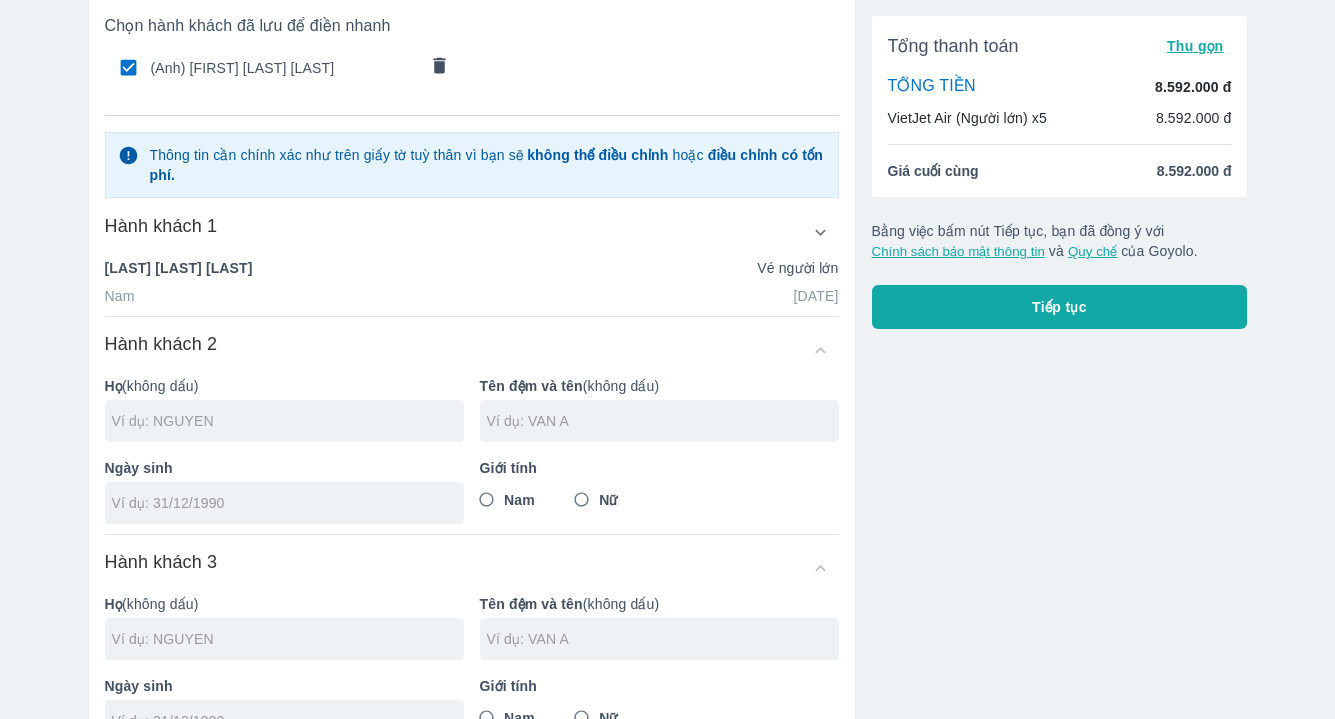 scroll, scrollTop: 222, scrollLeft: 0, axis: vertical 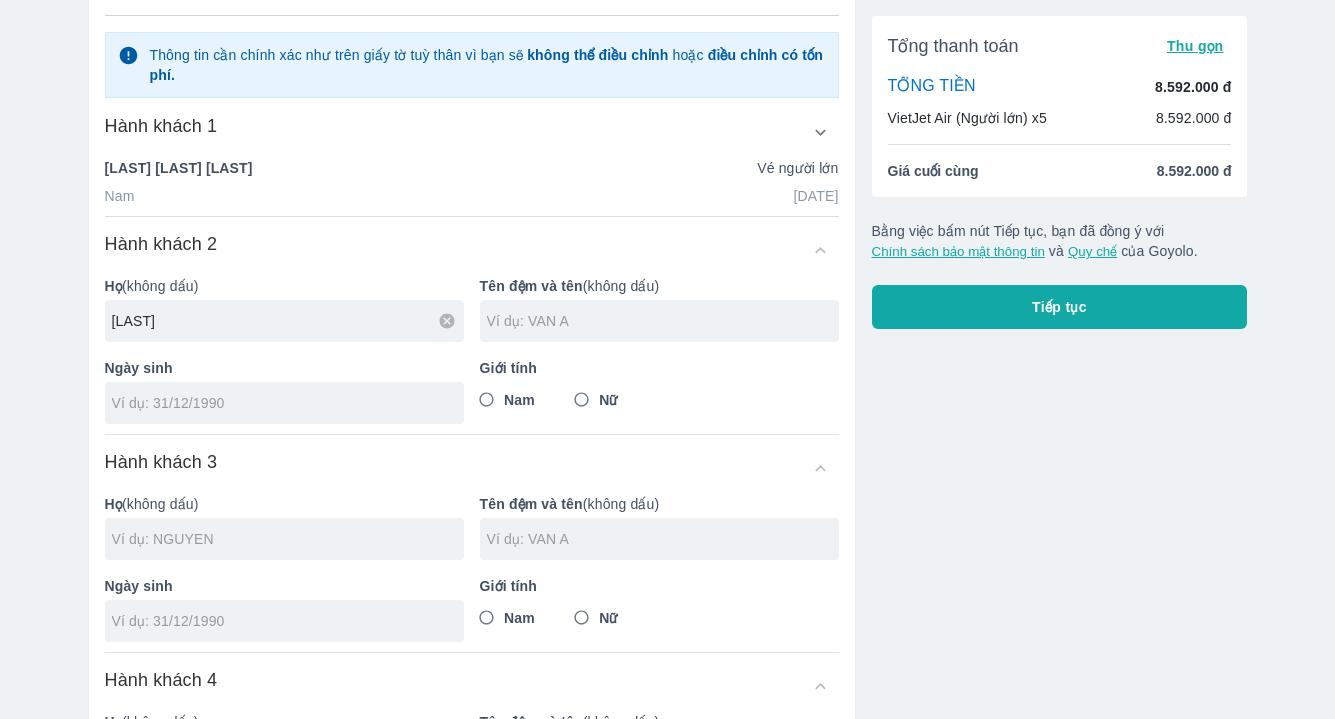 type on "PHAM" 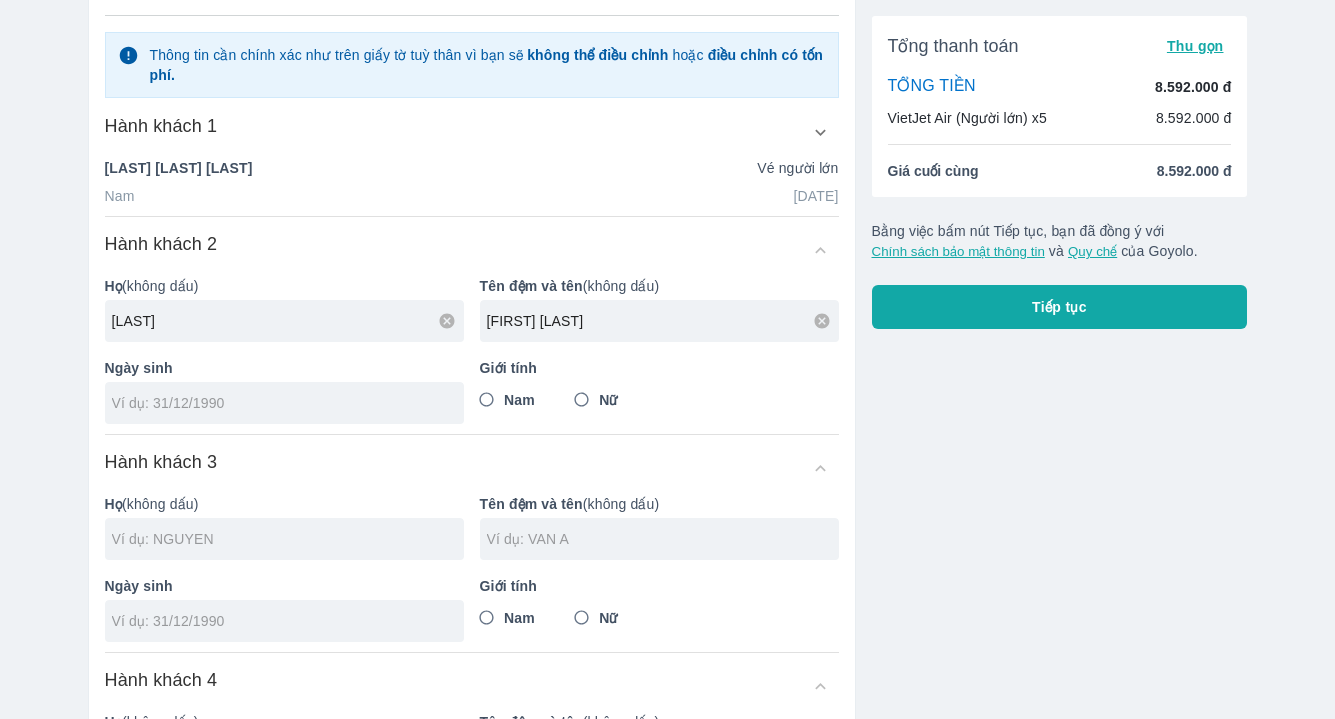 type on "PHUONG ANH" 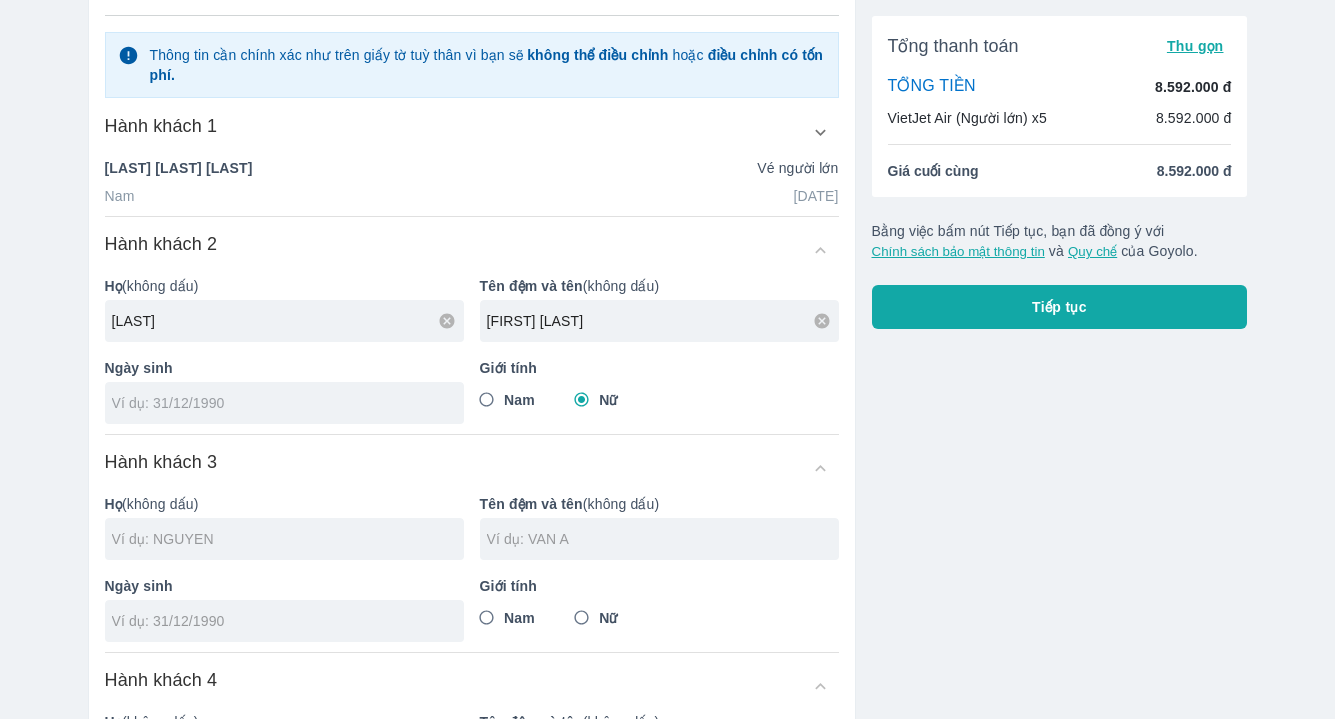 click at bounding box center [278, 403] 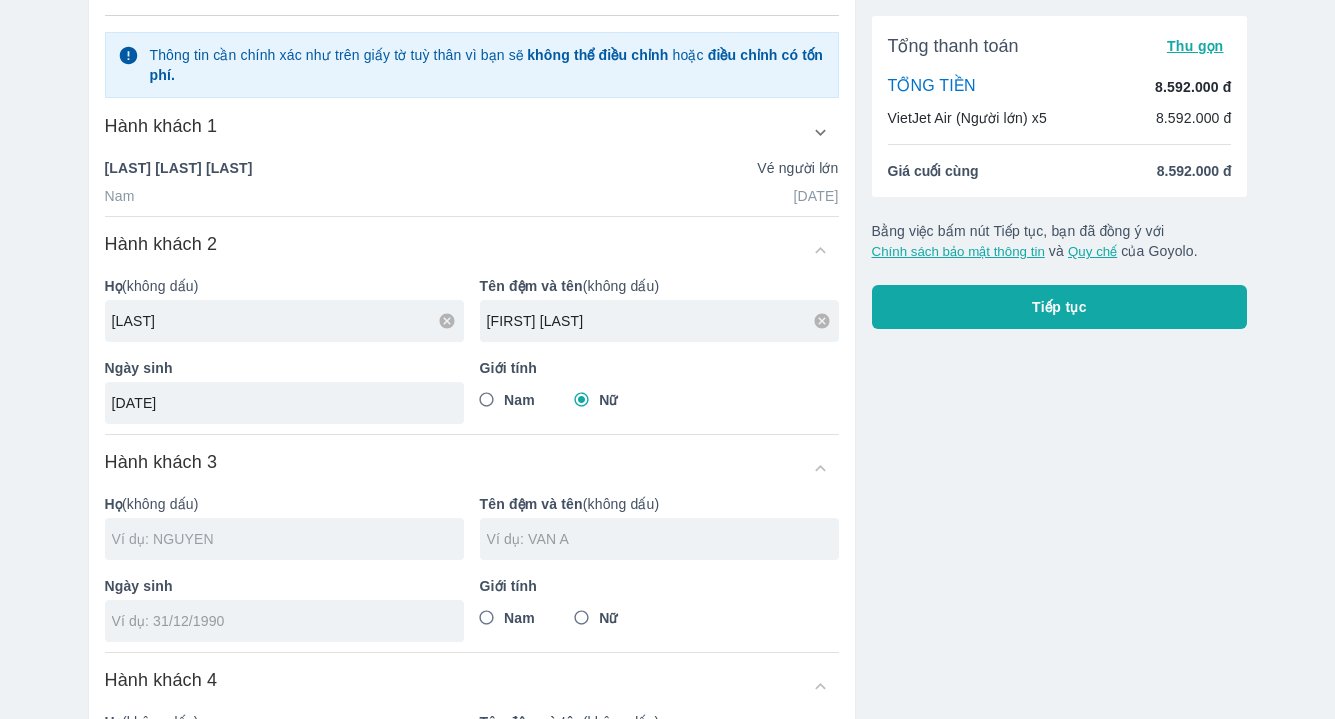 type on "05/09/1989" 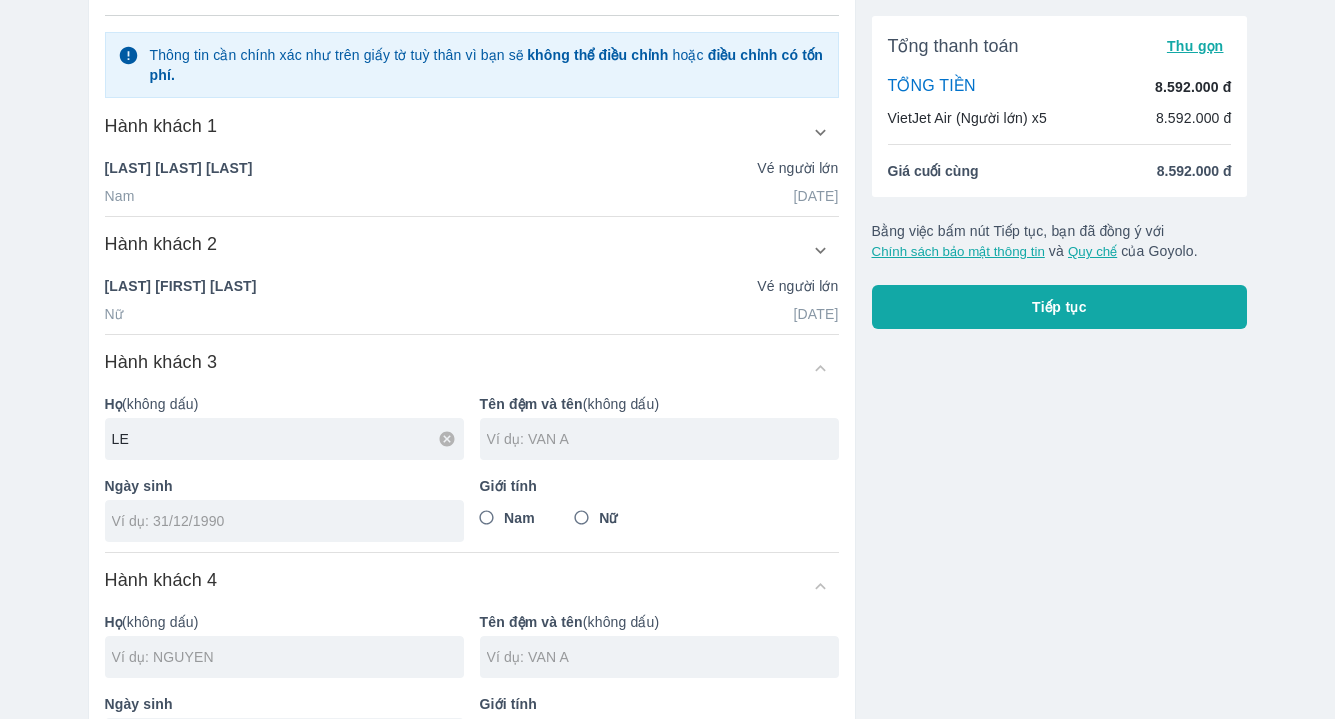 type on "LE" 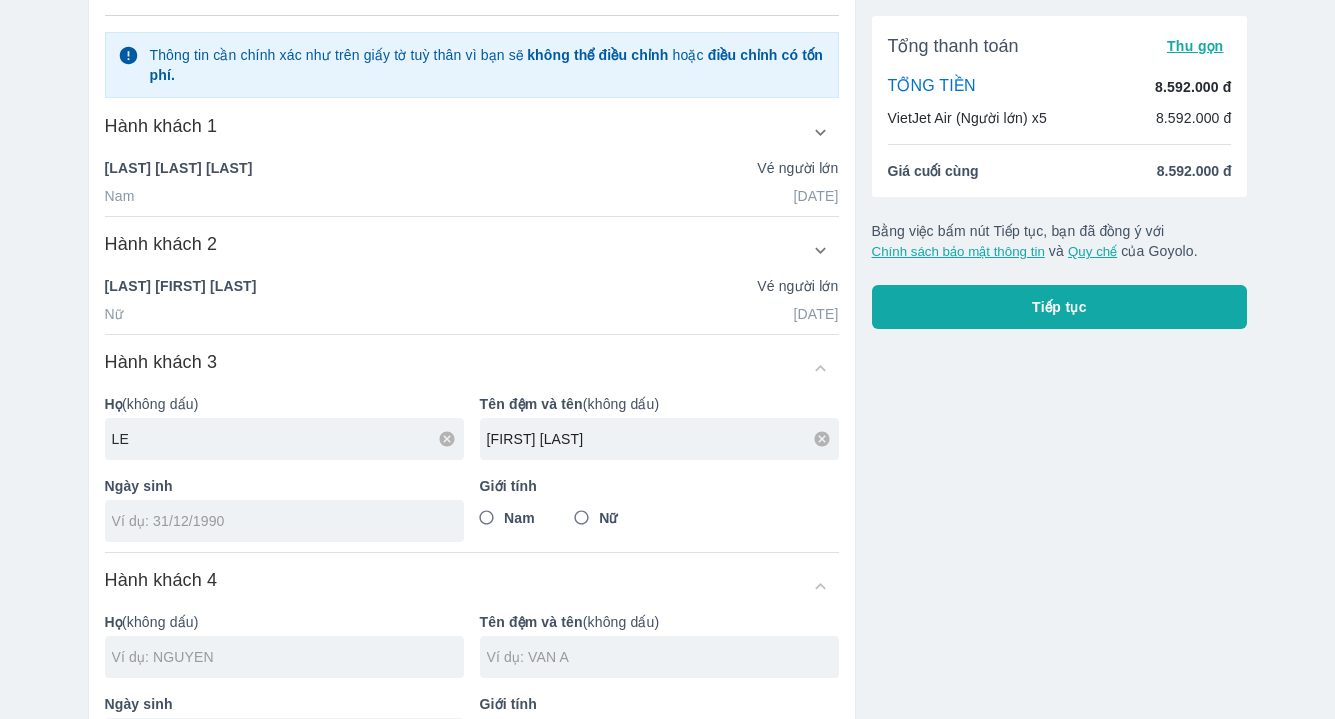 type on "THI UYEN" 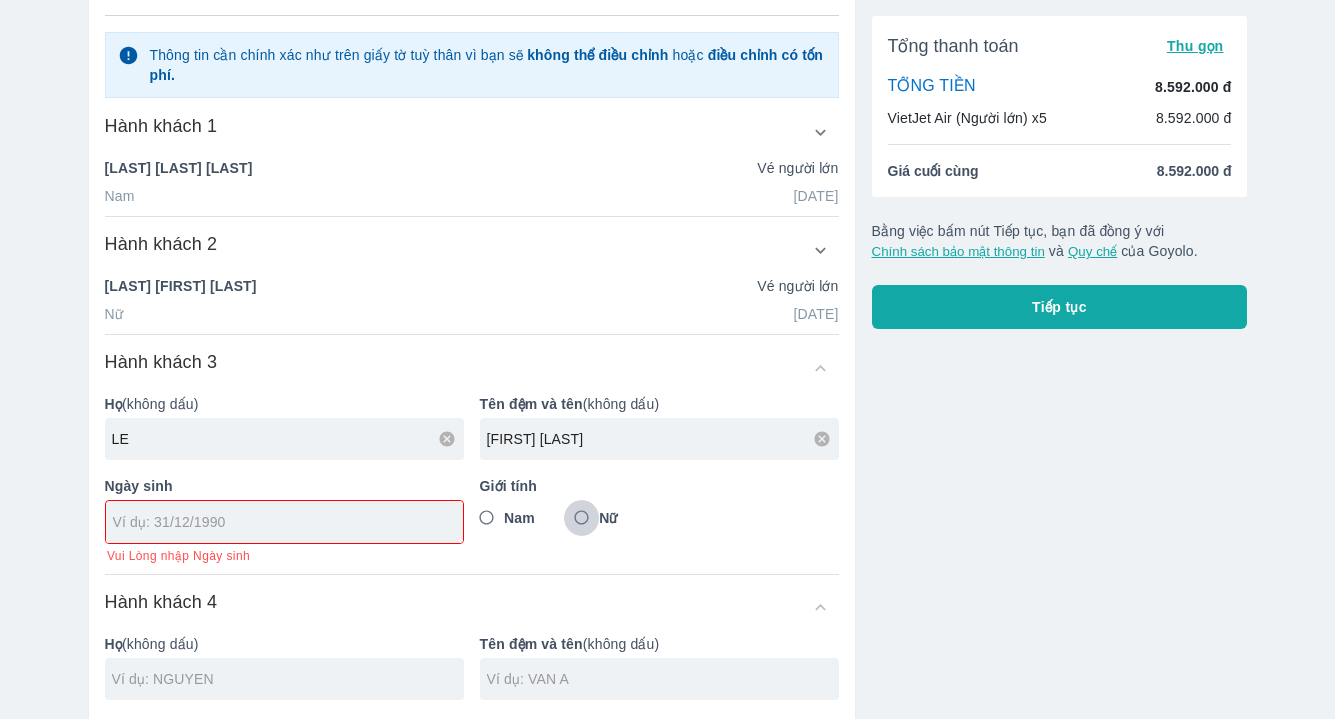 click on "Nữ" at bounding box center [582, 518] 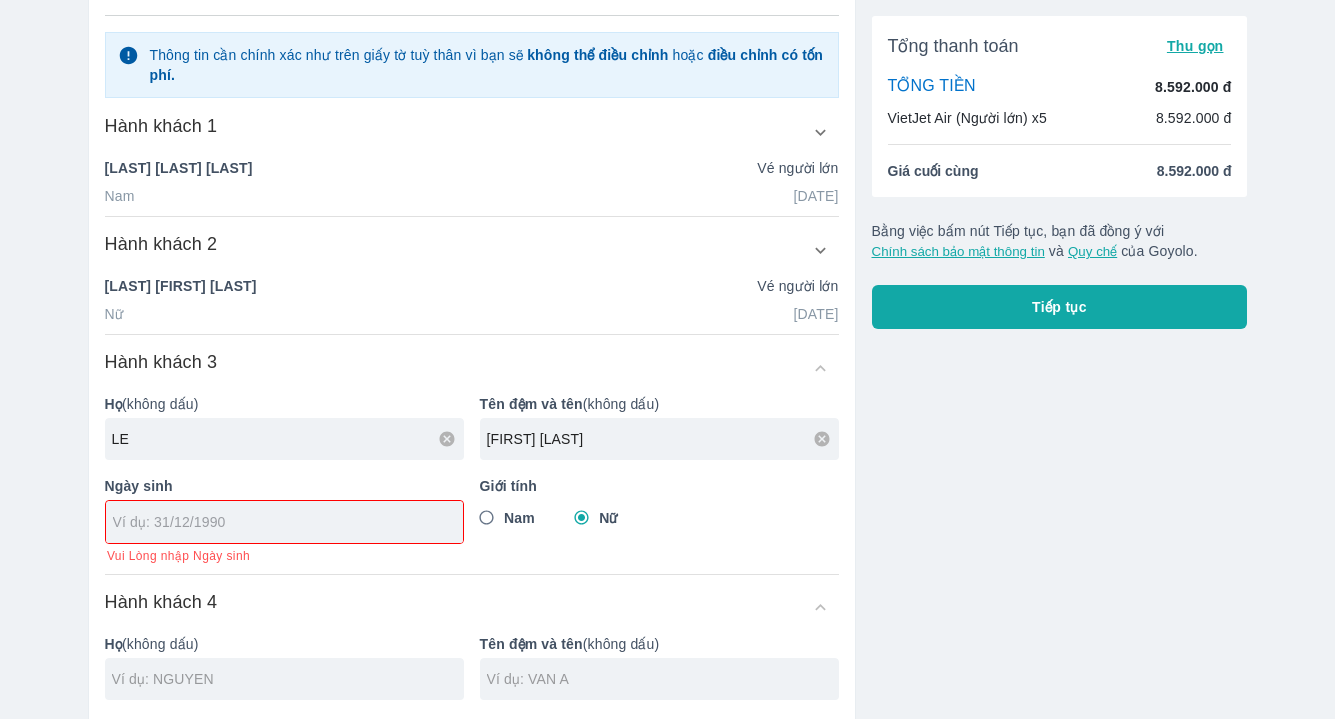 click at bounding box center [278, 522] 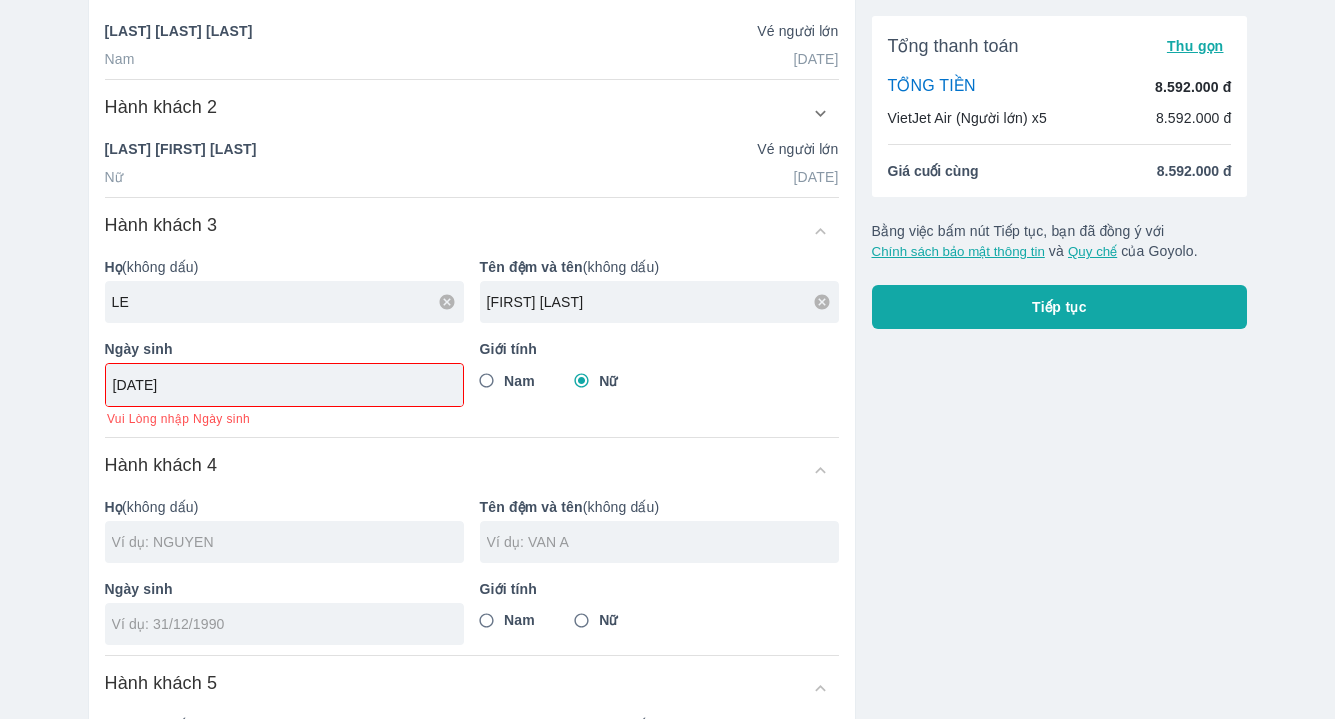scroll, scrollTop: 362, scrollLeft: 0, axis: vertical 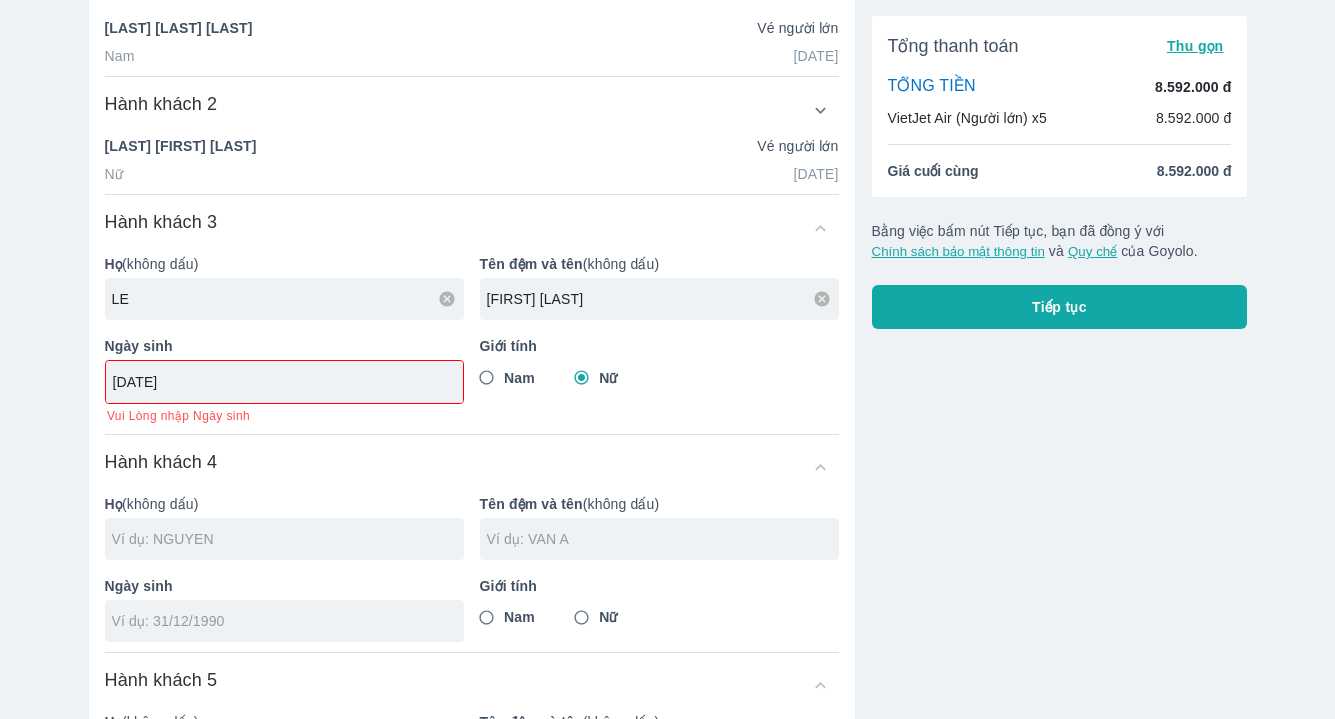 type on "25/07/1998" 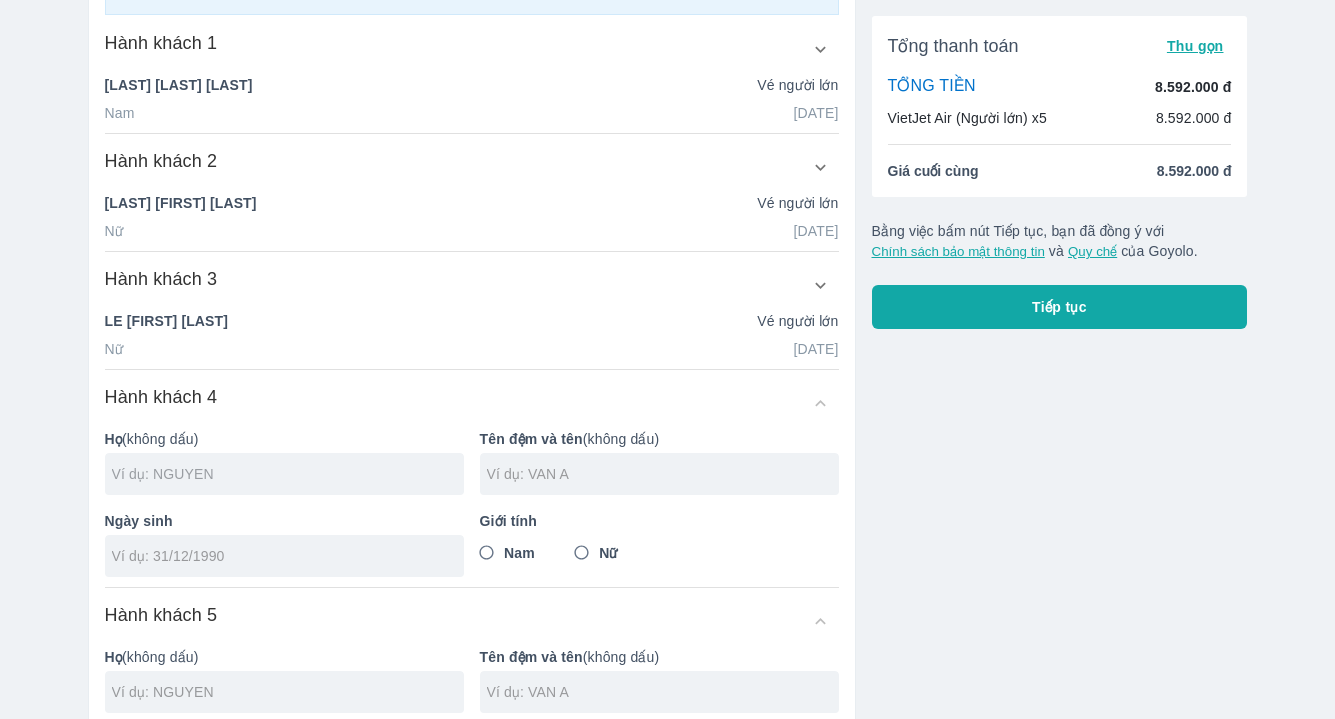 click at bounding box center (288, 474) 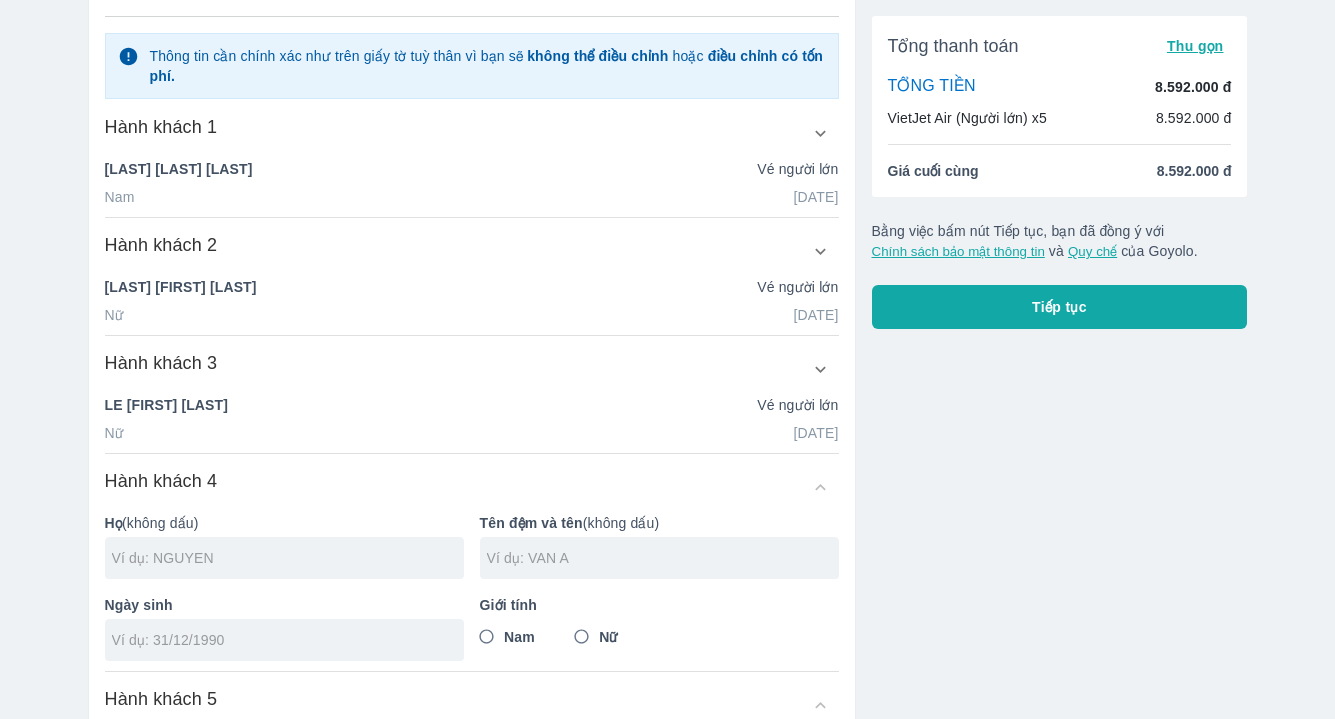 scroll, scrollTop: 370, scrollLeft: 0, axis: vertical 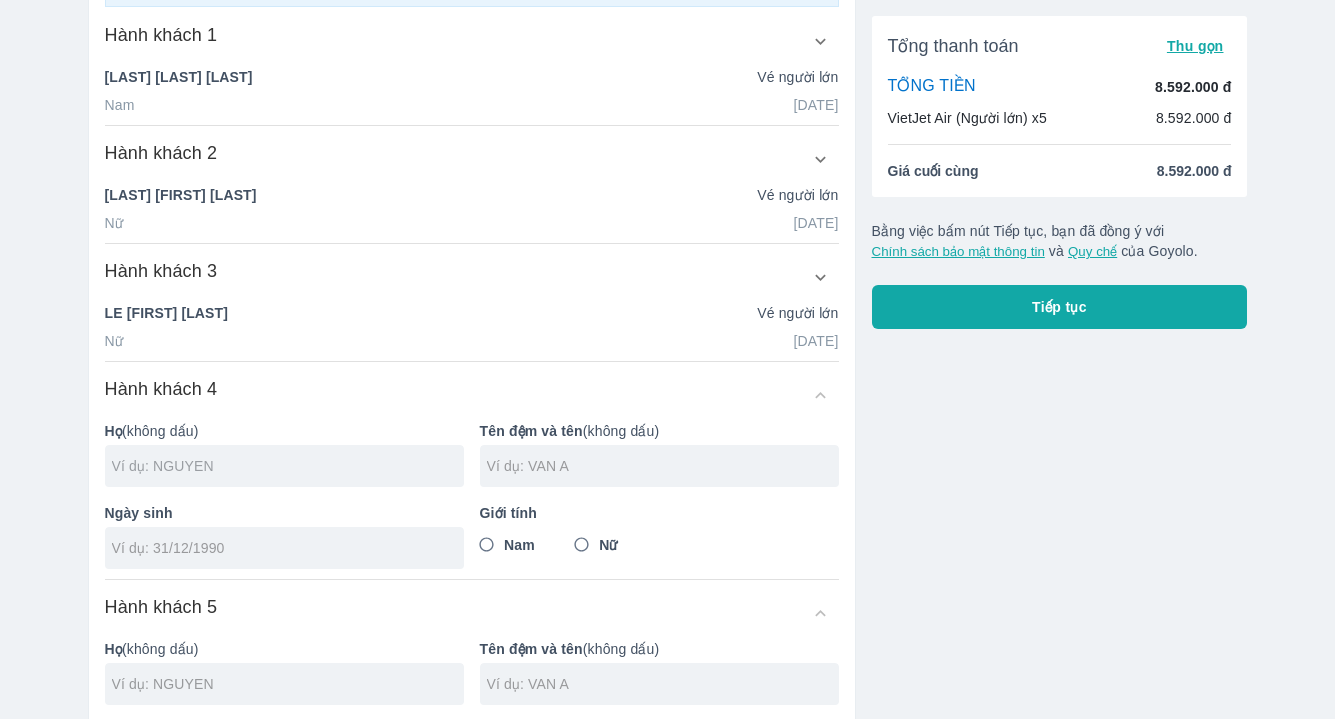 click at bounding box center [288, 466] 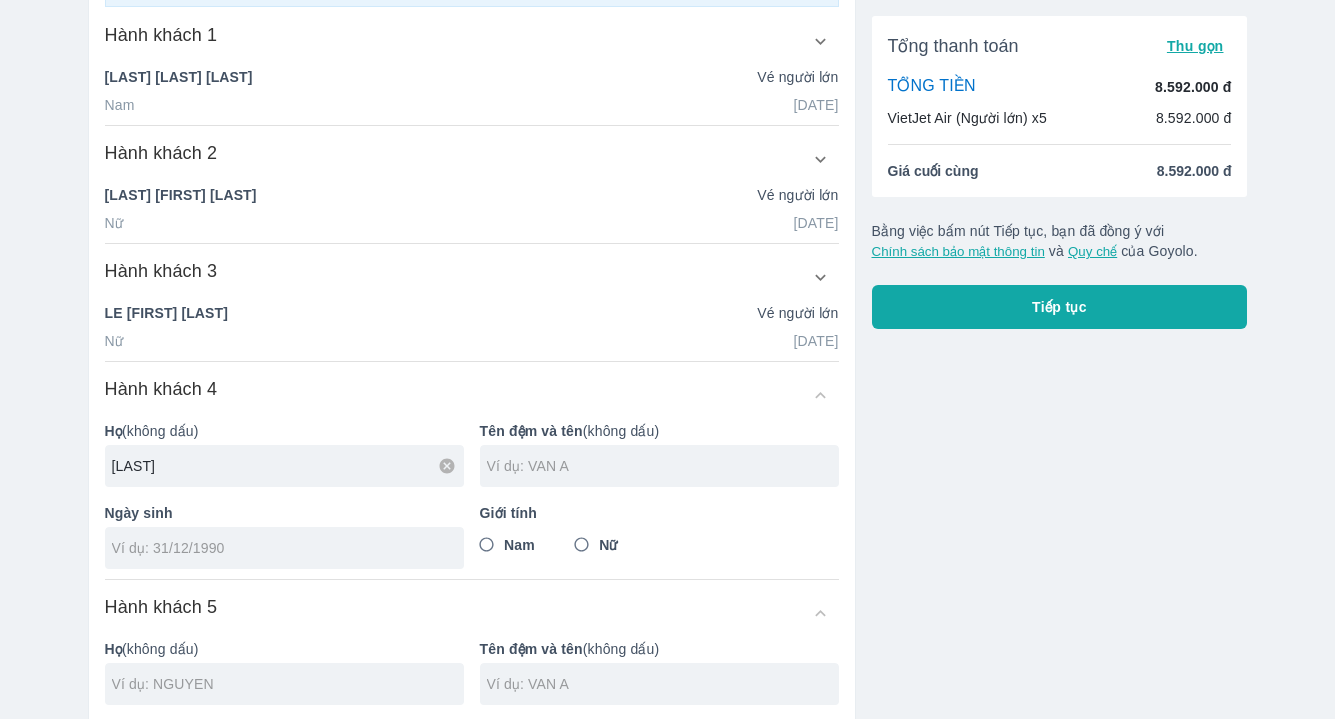 type on "HUYNH" 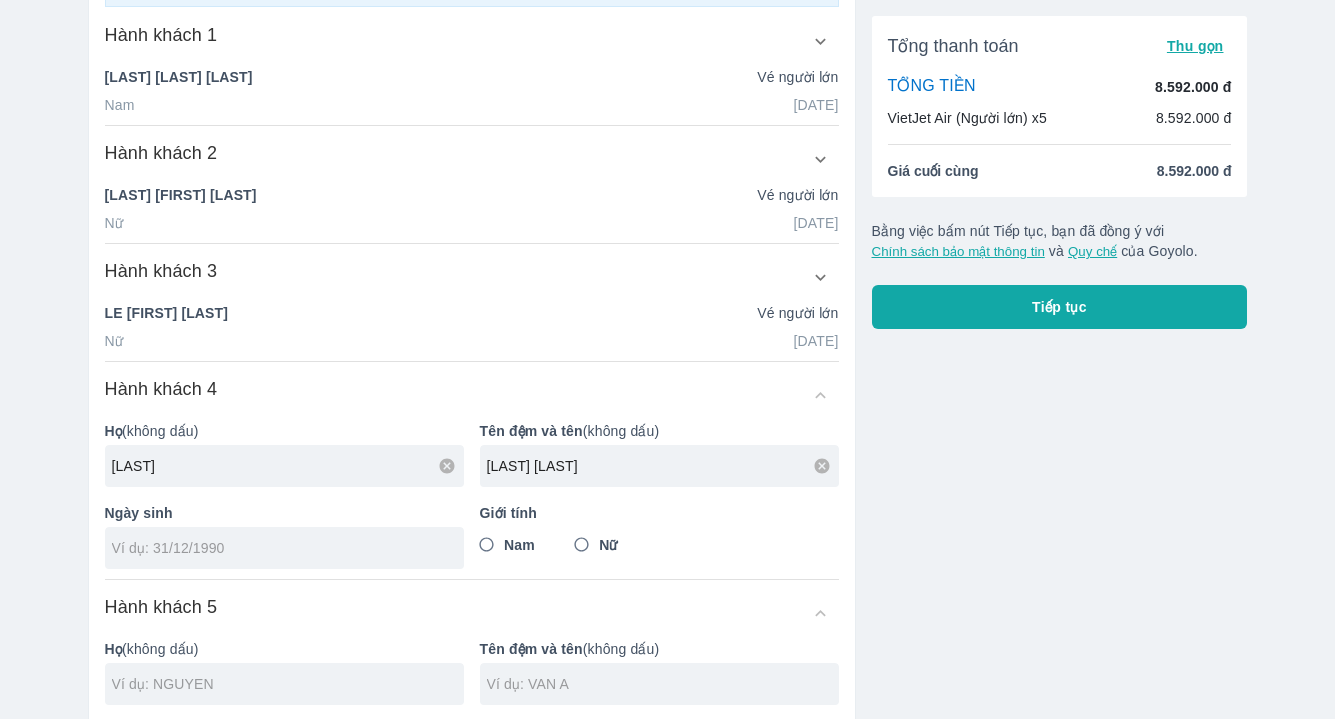 type on "TRUNG TIN" 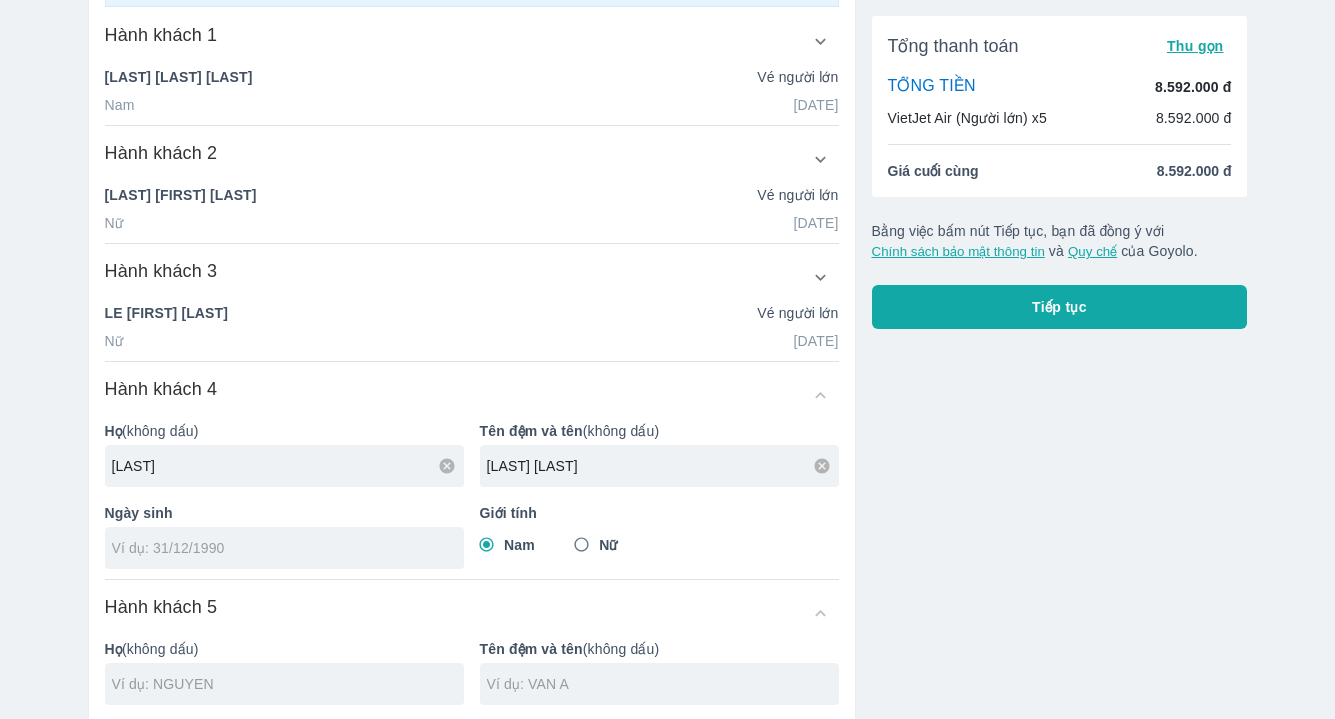 click at bounding box center (278, 548) 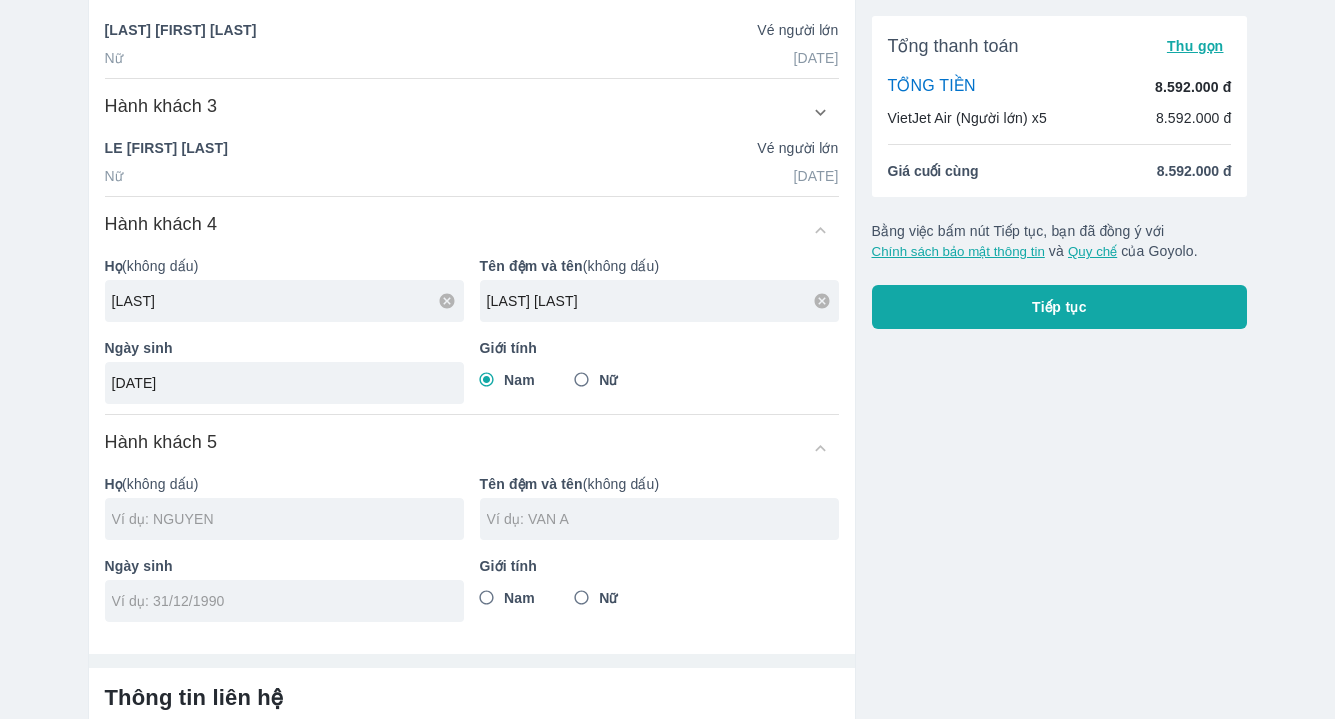 scroll, scrollTop: 573, scrollLeft: 0, axis: vertical 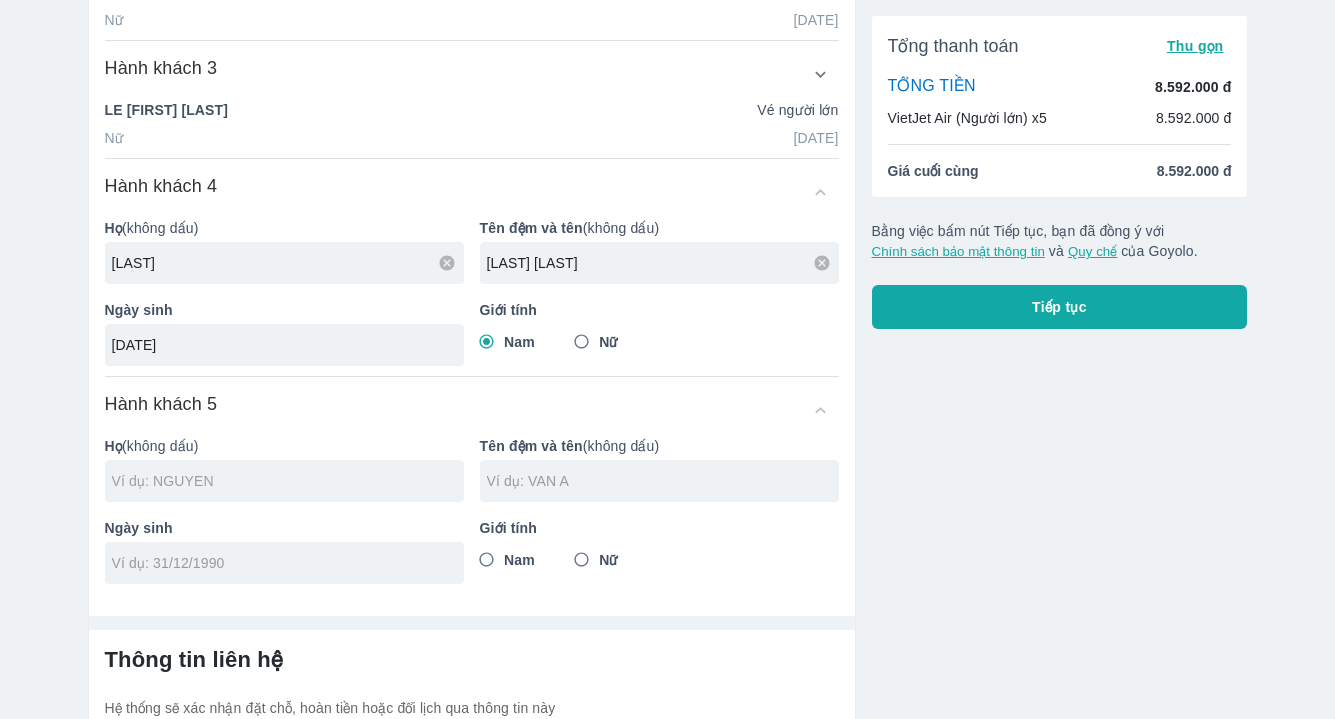 type on "11/08/2001" 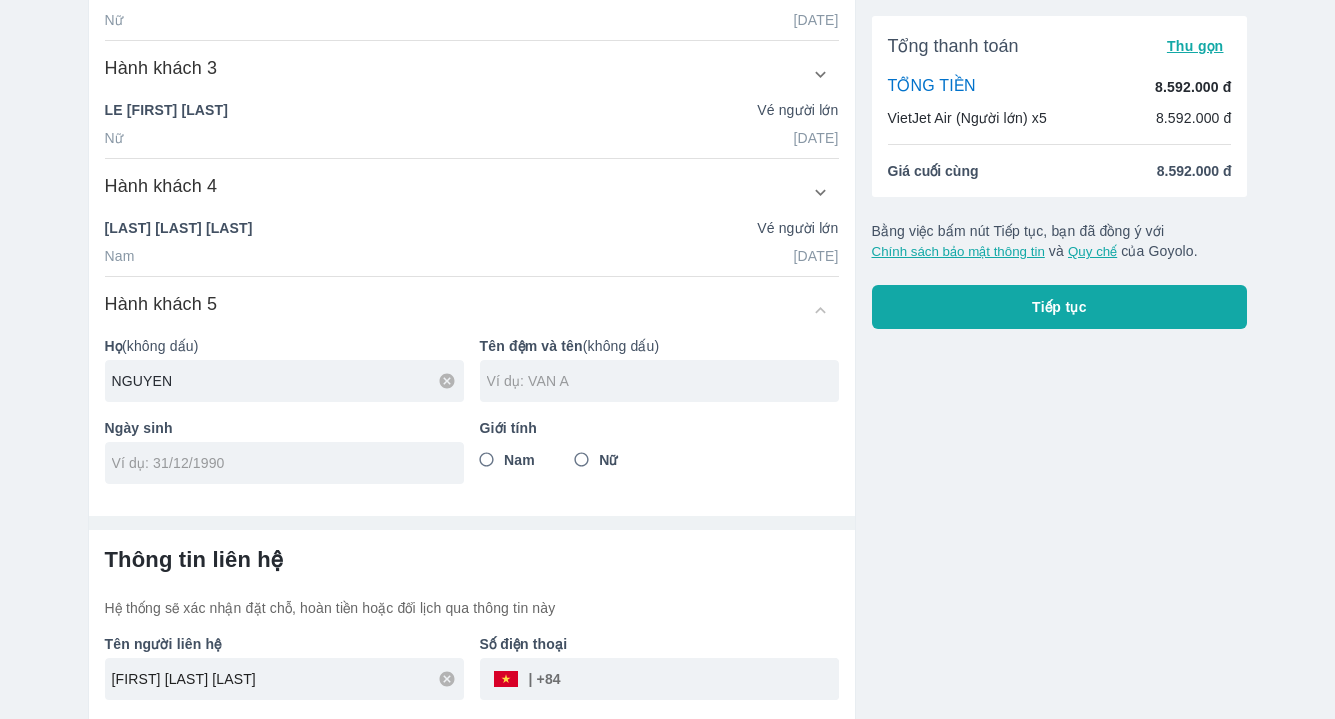 type on "NGUYEN" 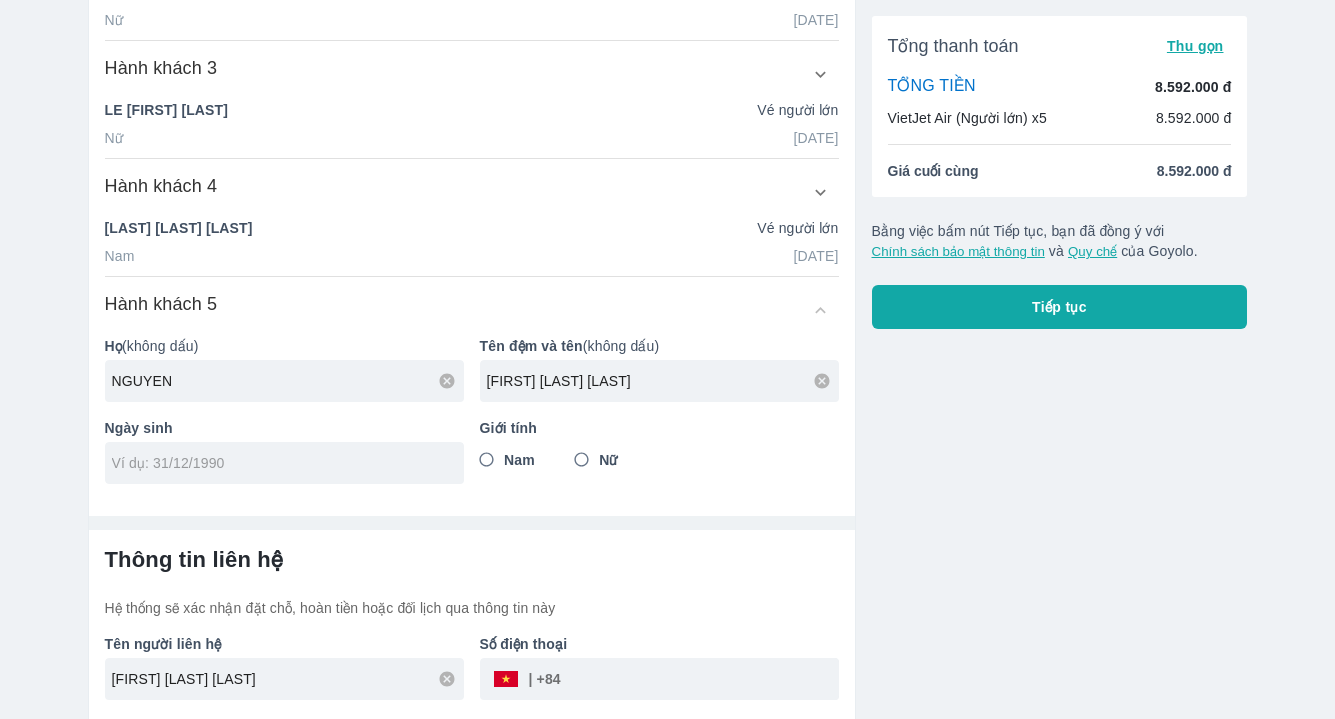 type on "THI CAM TU" 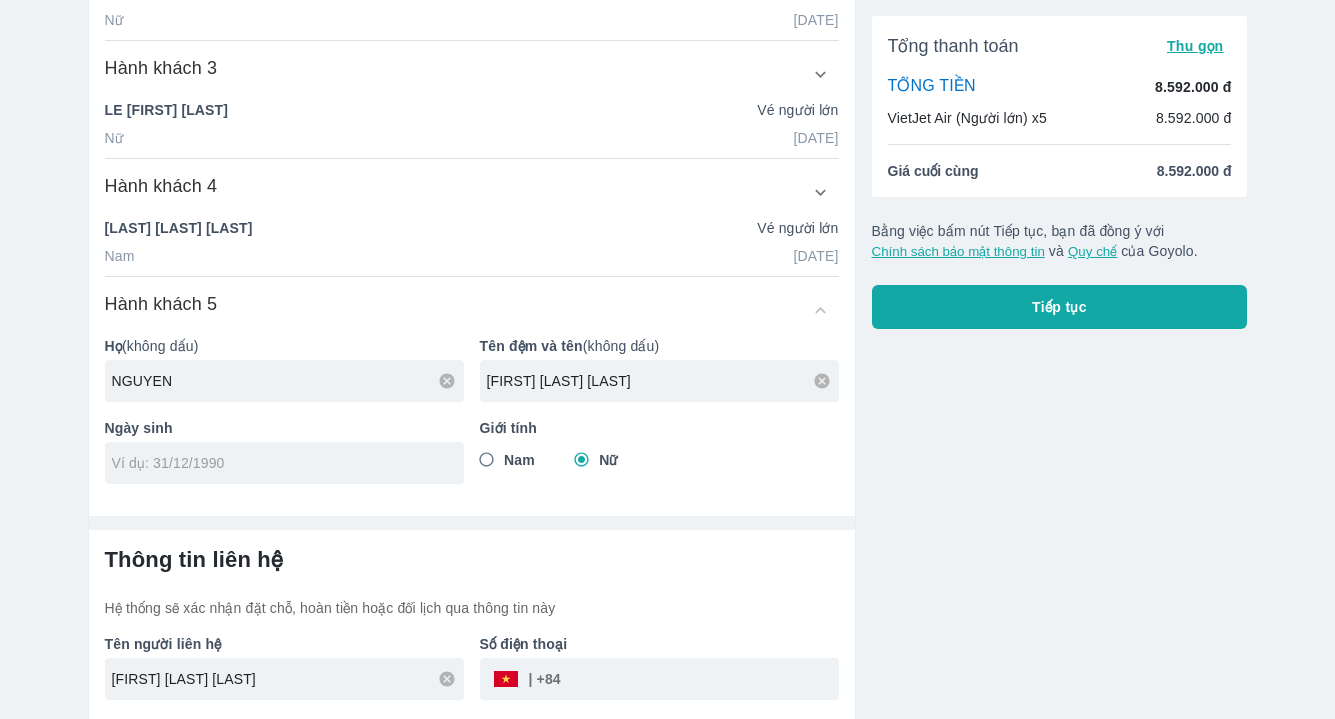 click at bounding box center (278, 463) 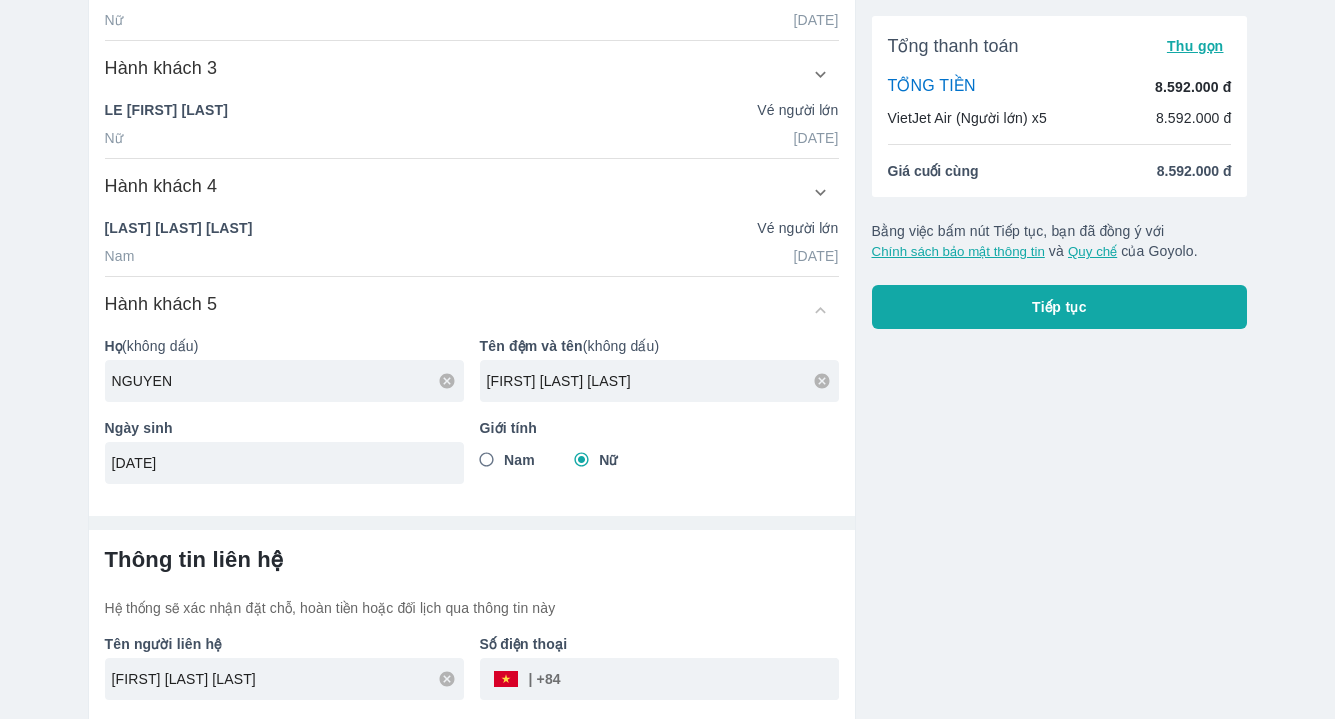 scroll, scrollTop: 653, scrollLeft: 0, axis: vertical 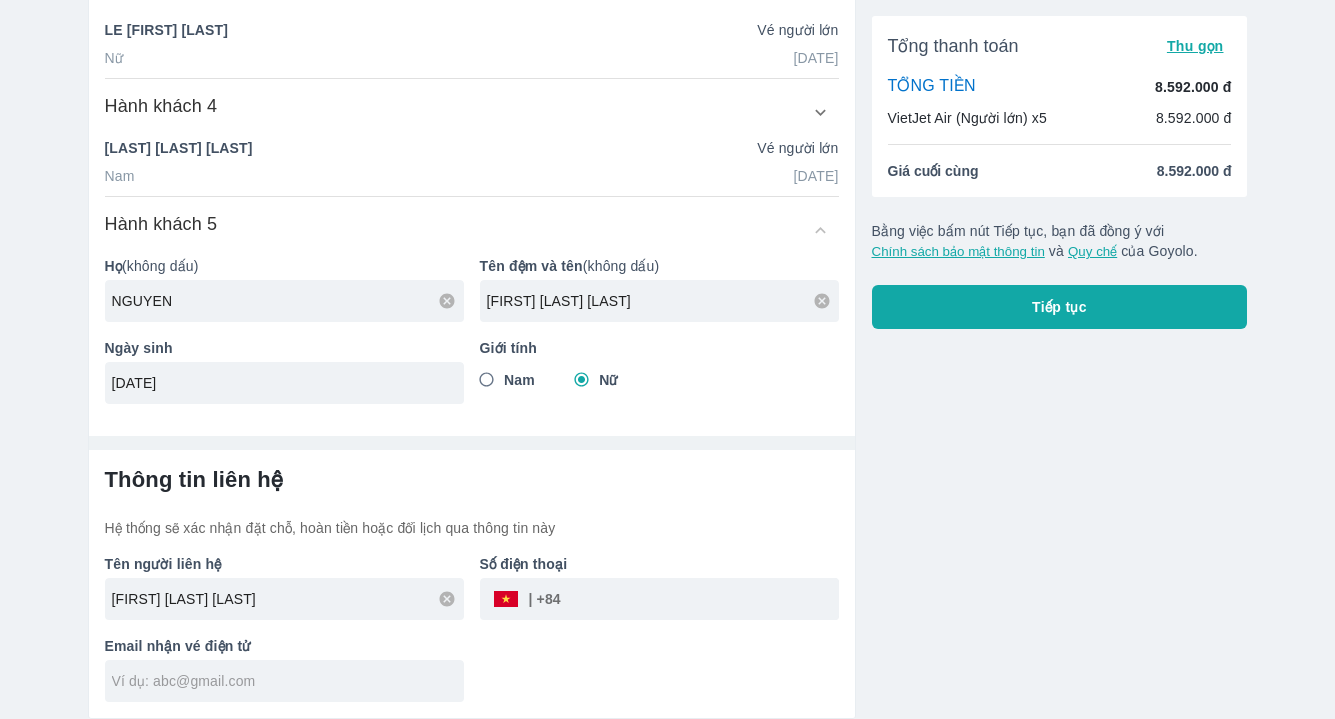 type on "12/04/1991" 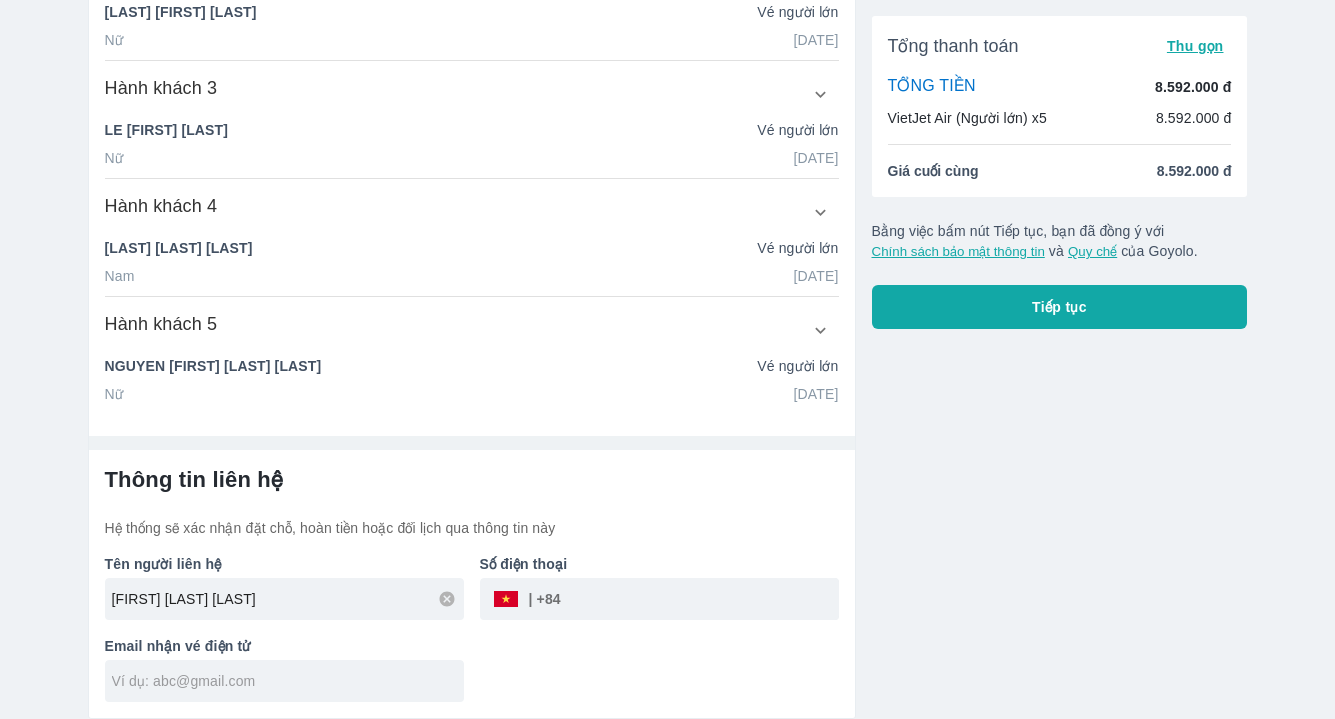 scroll, scrollTop: 585, scrollLeft: 0, axis: vertical 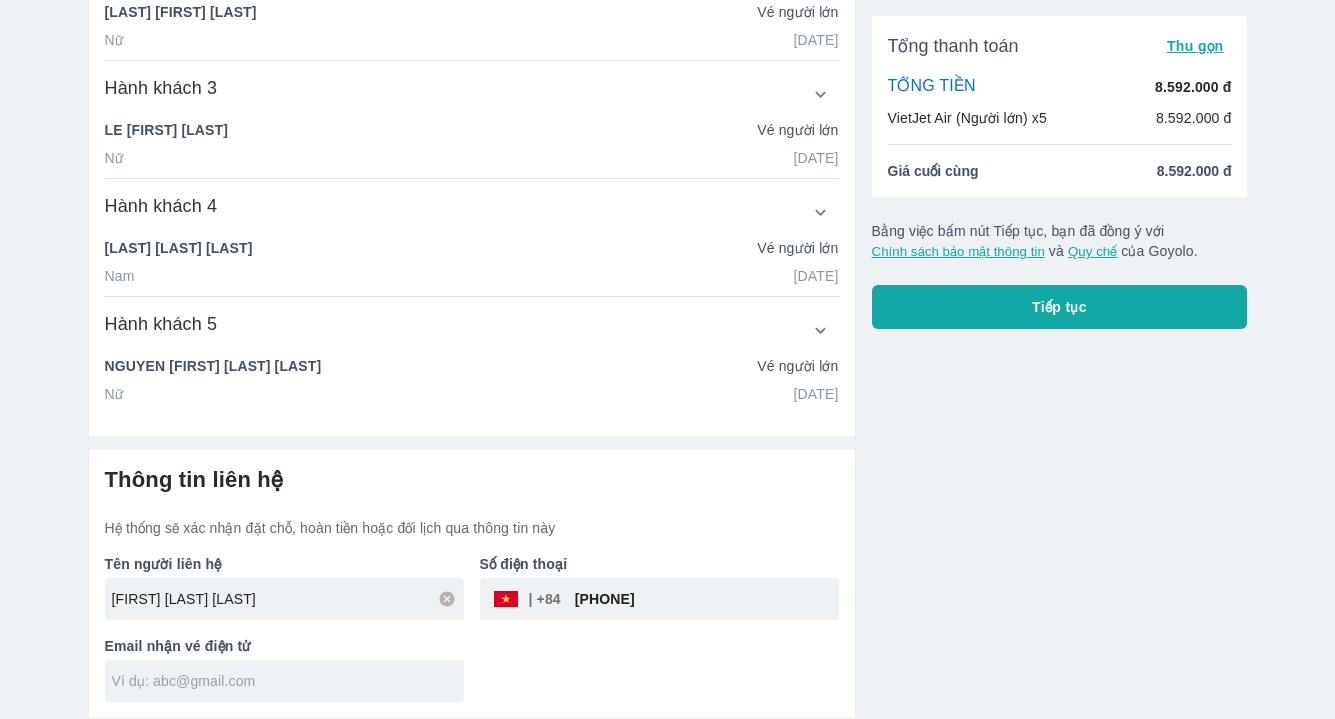 type on "965008982" 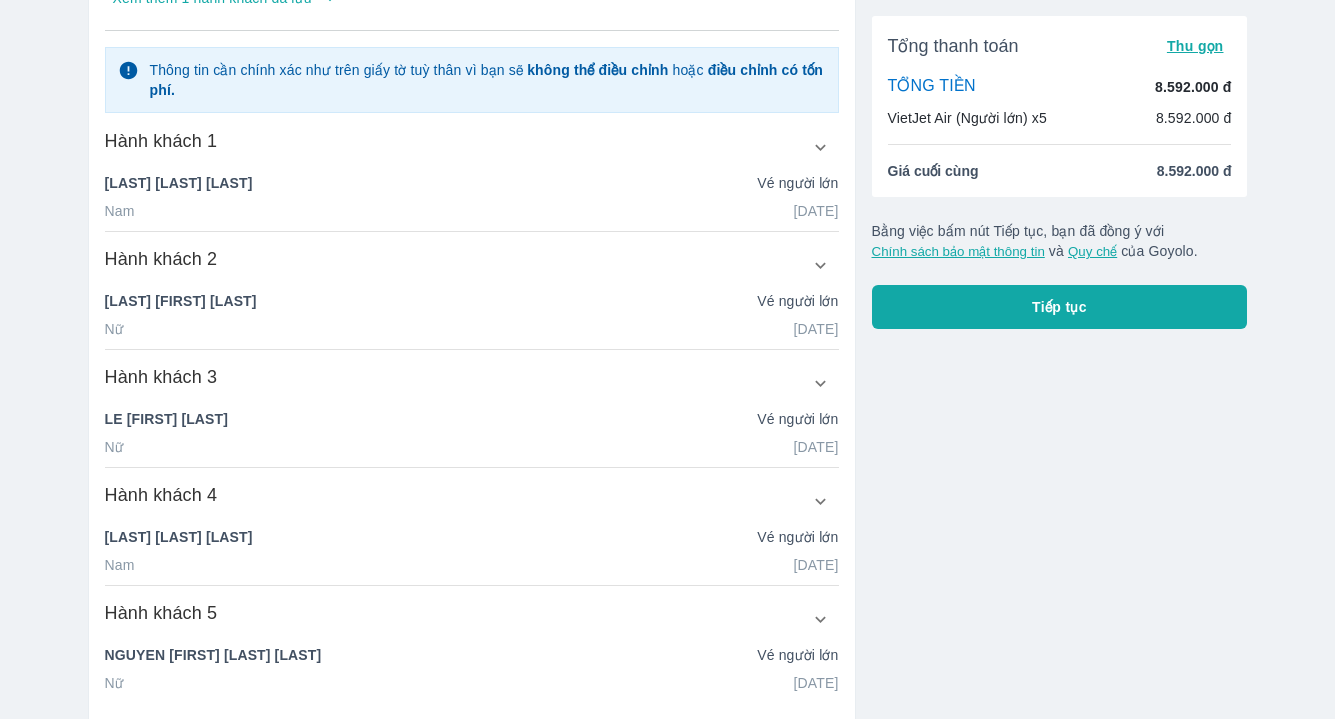 scroll, scrollTop: 0, scrollLeft: 0, axis: both 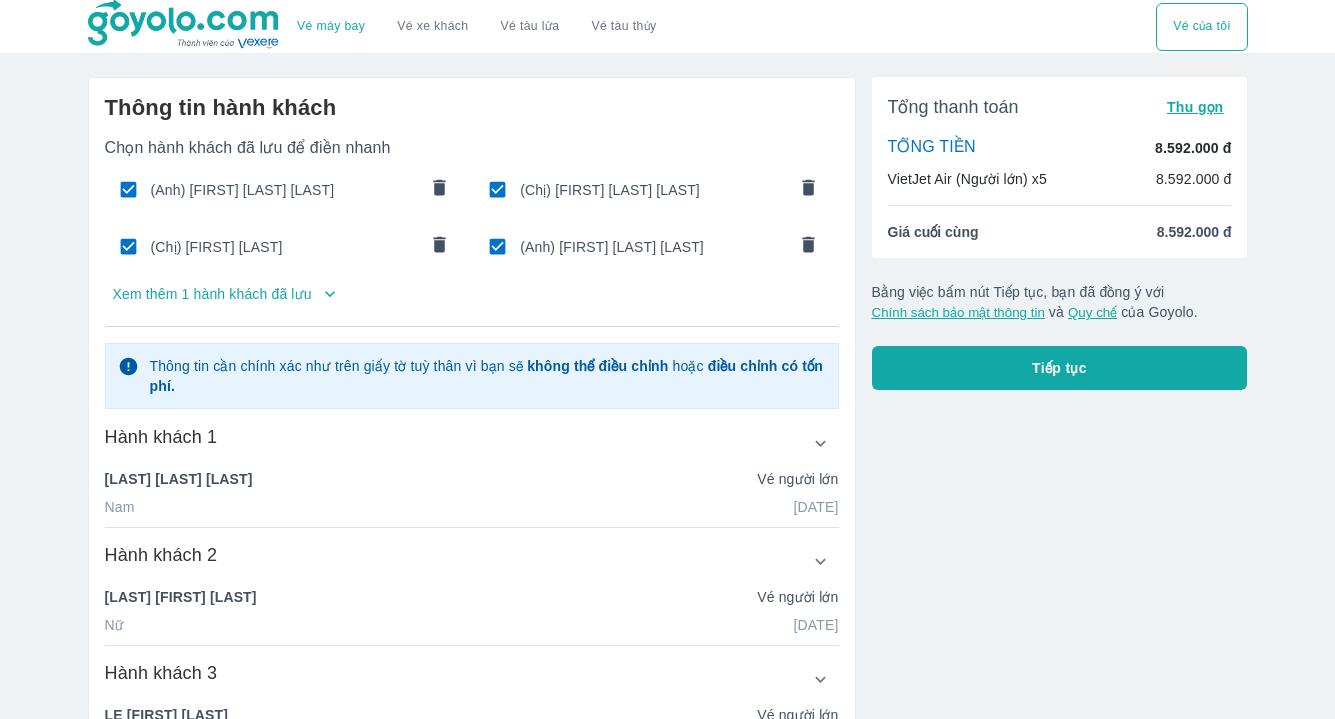 type on "nguyenphuonghoang888@gmail.com" 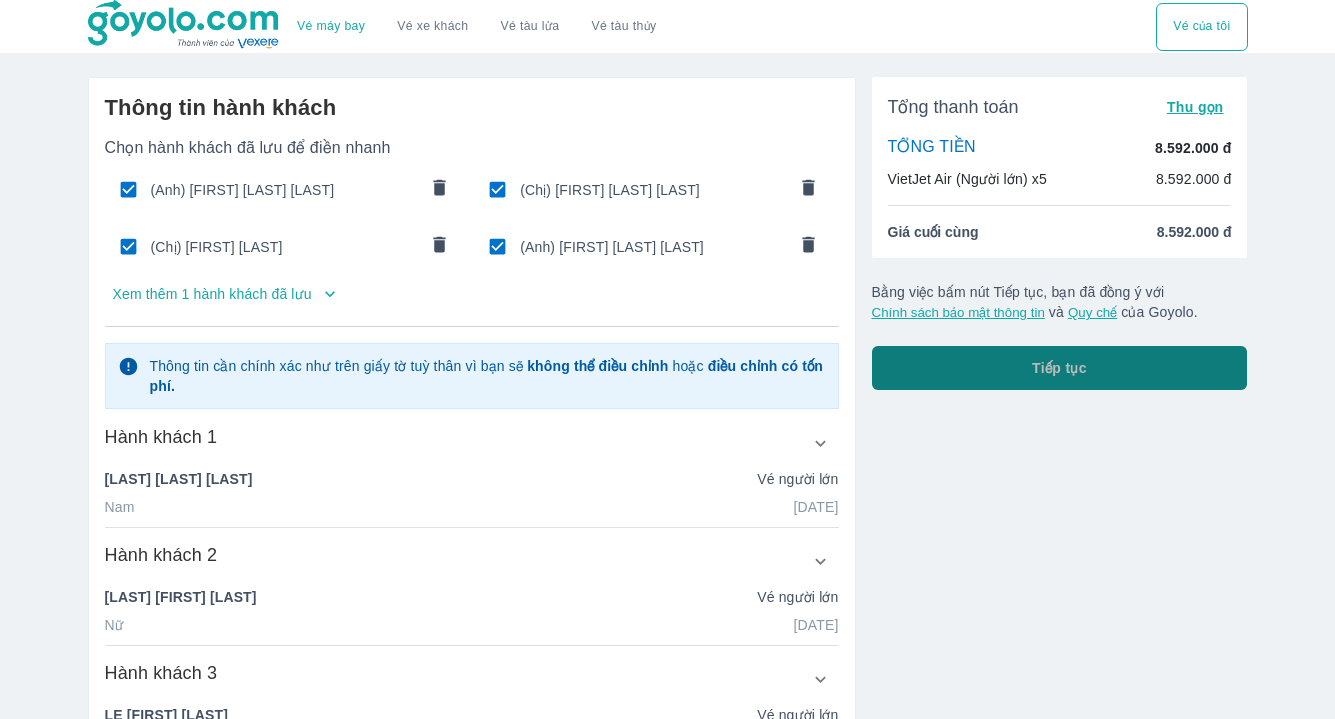 click on "Tiếp tục" at bounding box center [1059, 368] 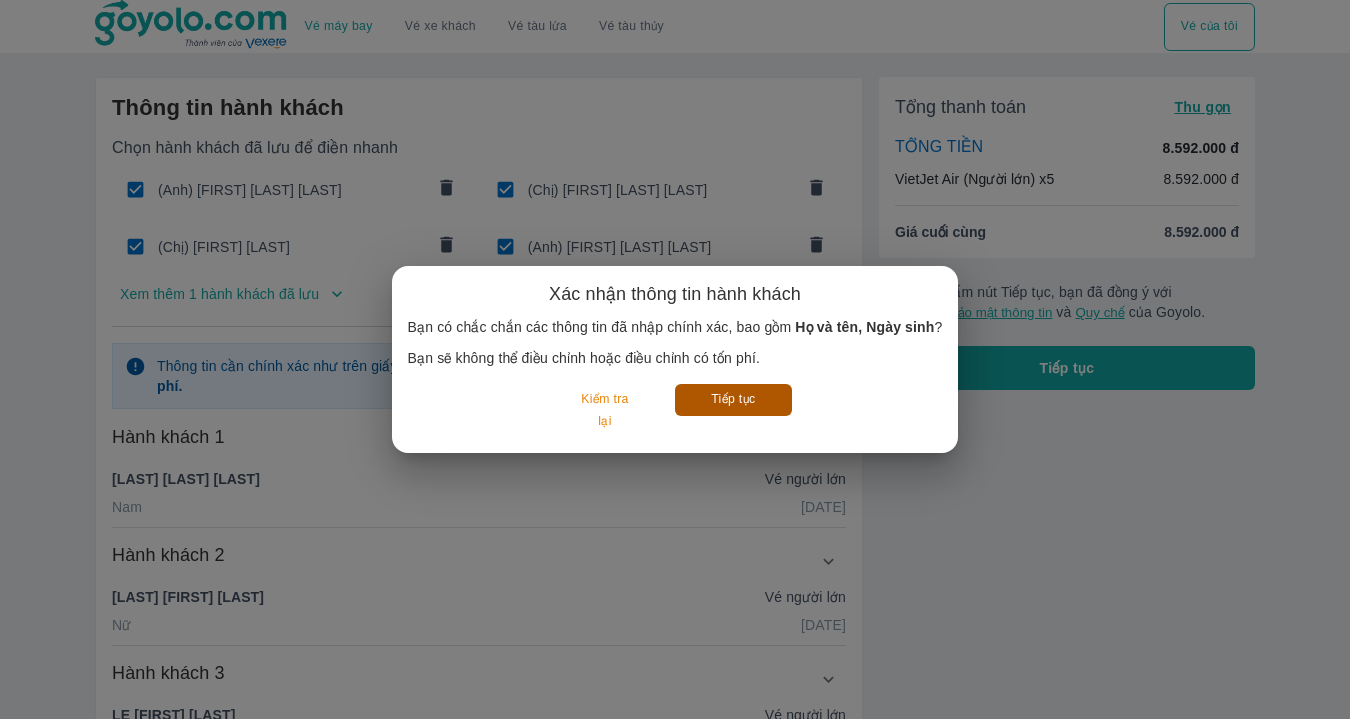 click on "Tiếp tục" at bounding box center (733, 399) 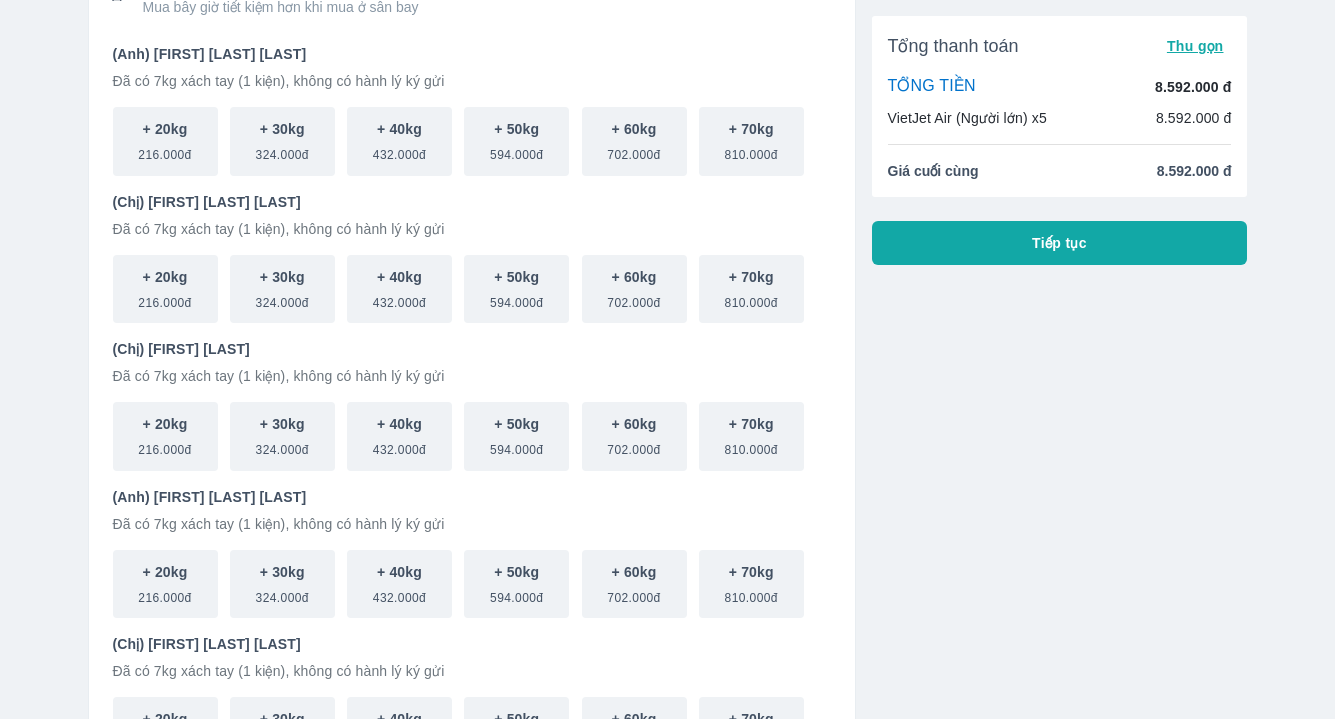 scroll, scrollTop: 104, scrollLeft: 0, axis: vertical 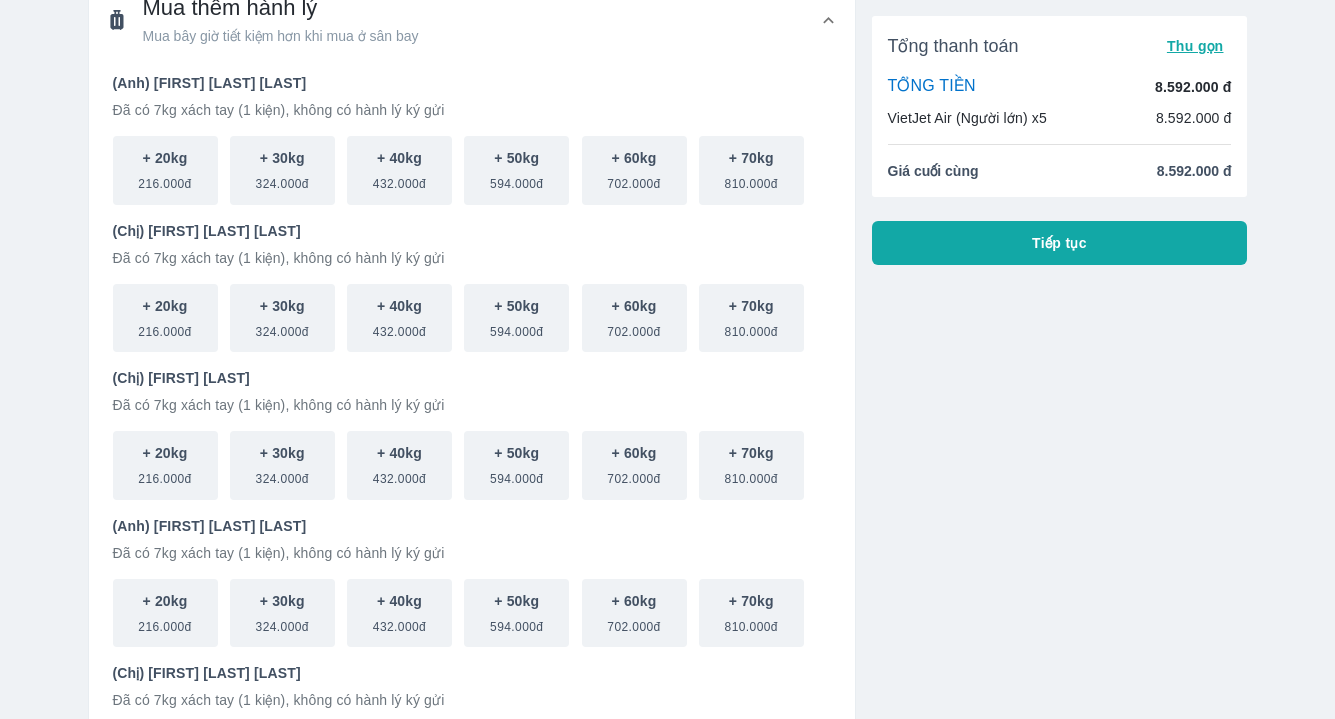 click on "Tiếp tục" at bounding box center [1059, 243] 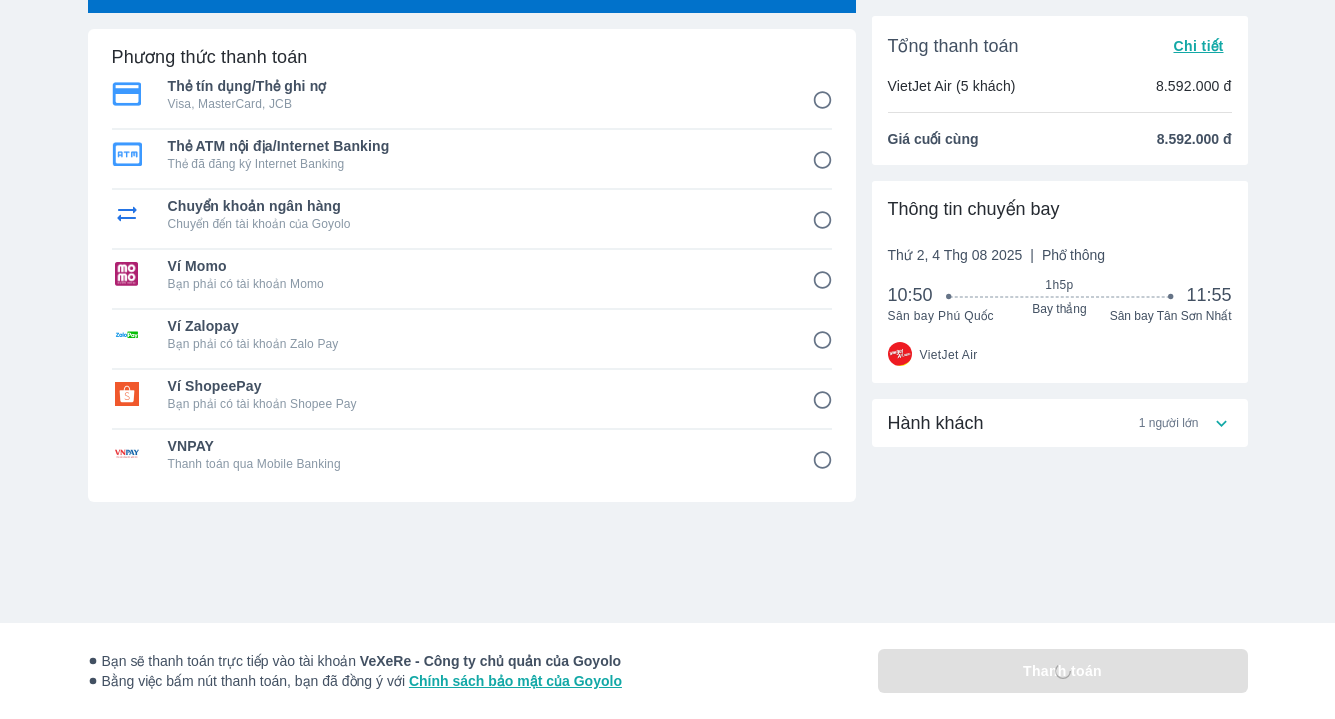scroll, scrollTop: 42, scrollLeft: 0, axis: vertical 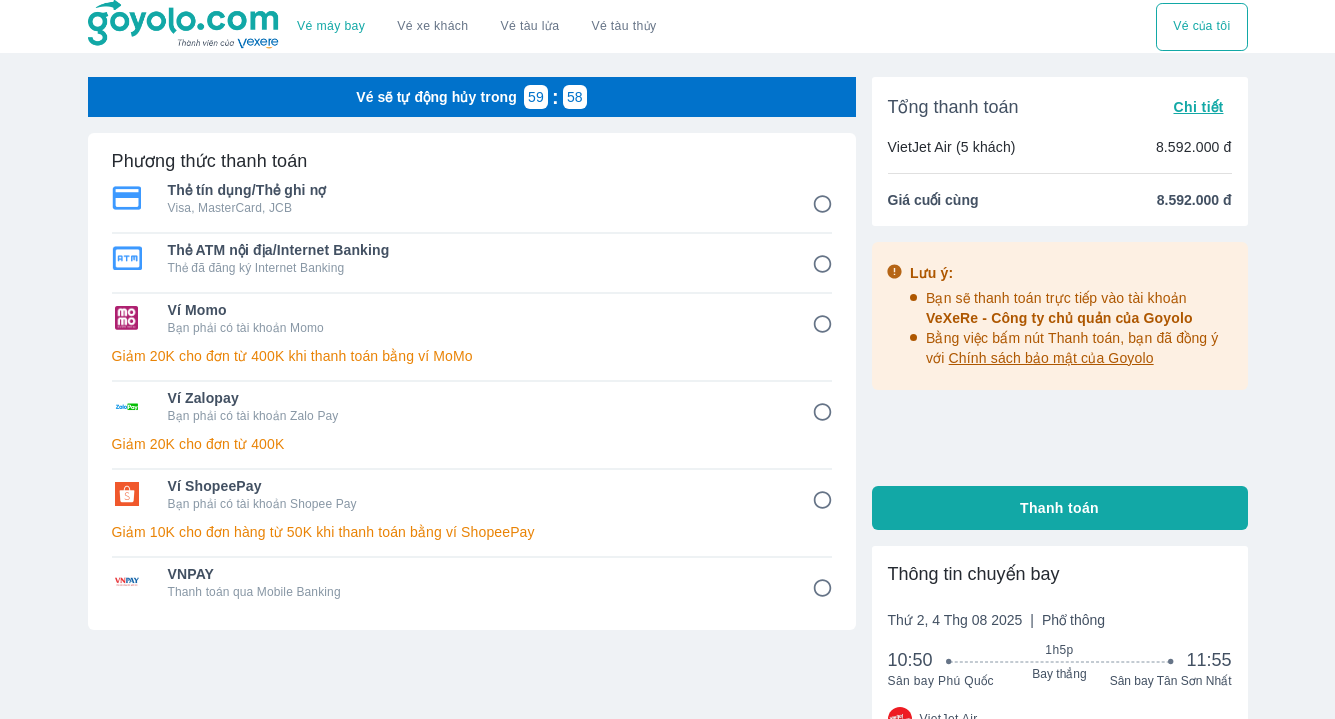 click on "Thẻ tín dụng/Thẻ ghi nợ" at bounding box center [476, 190] 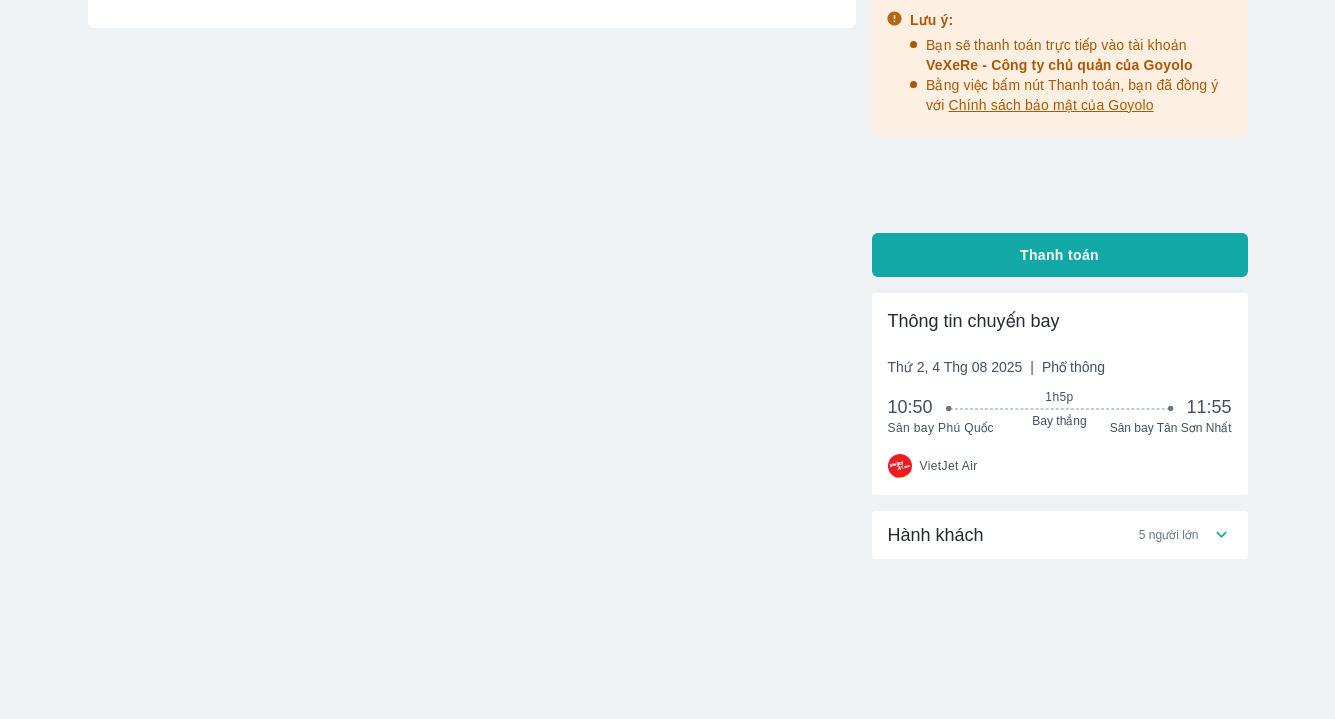 scroll, scrollTop: 0, scrollLeft: 0, axis: both 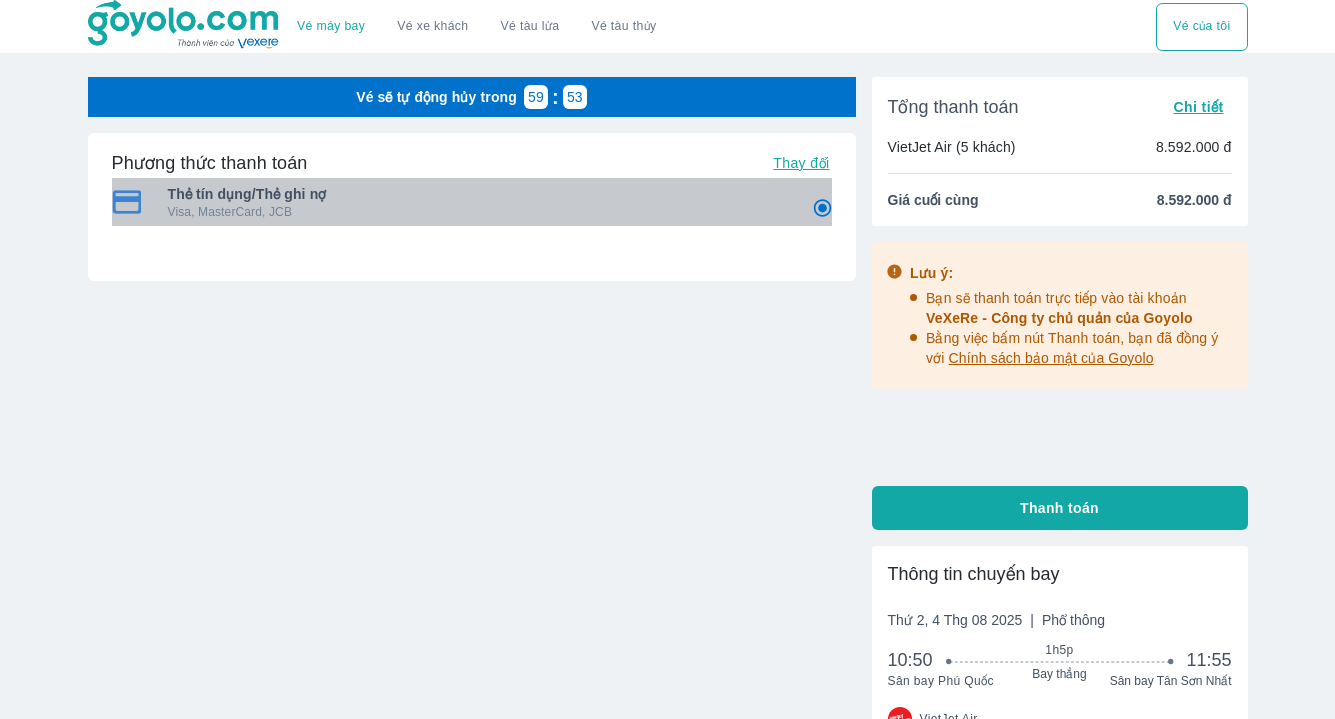 click on "Thẻ tín dụng/Thẻ ghi nợ" at bounding box center (476, 194) 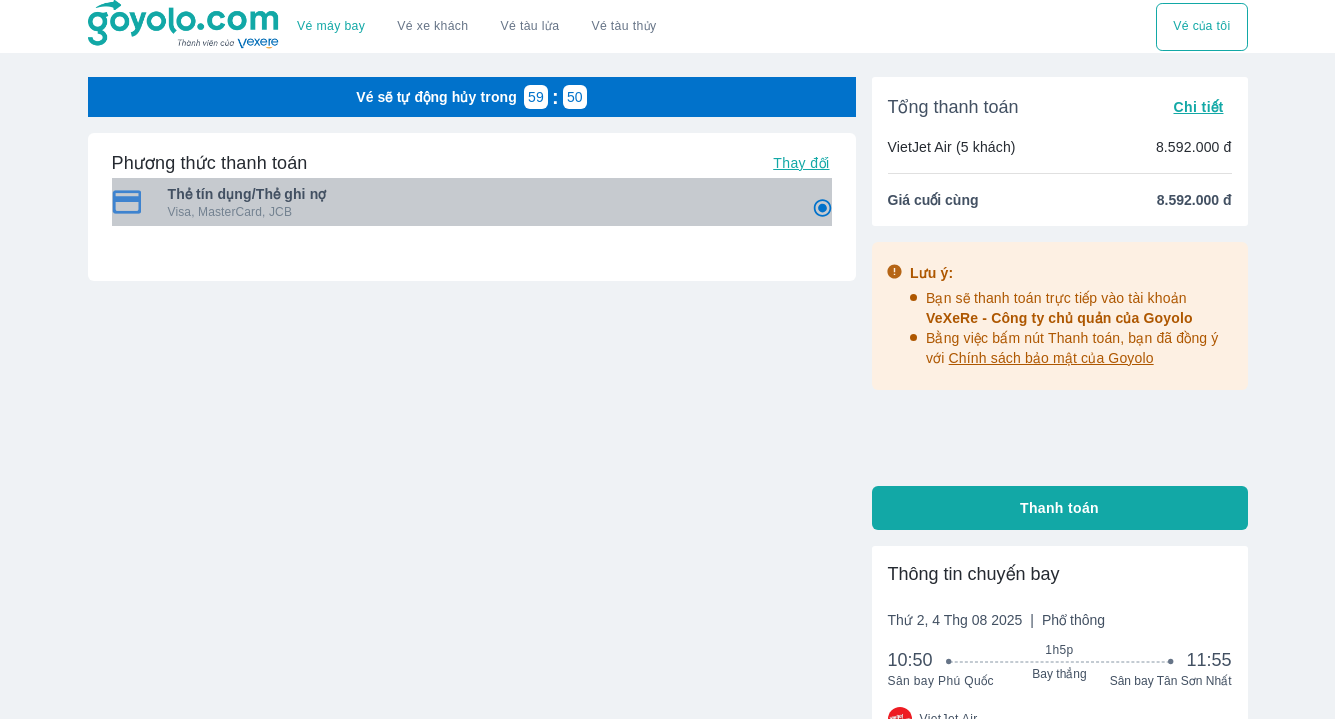 click on "Thẻ tín dụng/Thẻ ghi nợ" at bounding box center [476, 194] 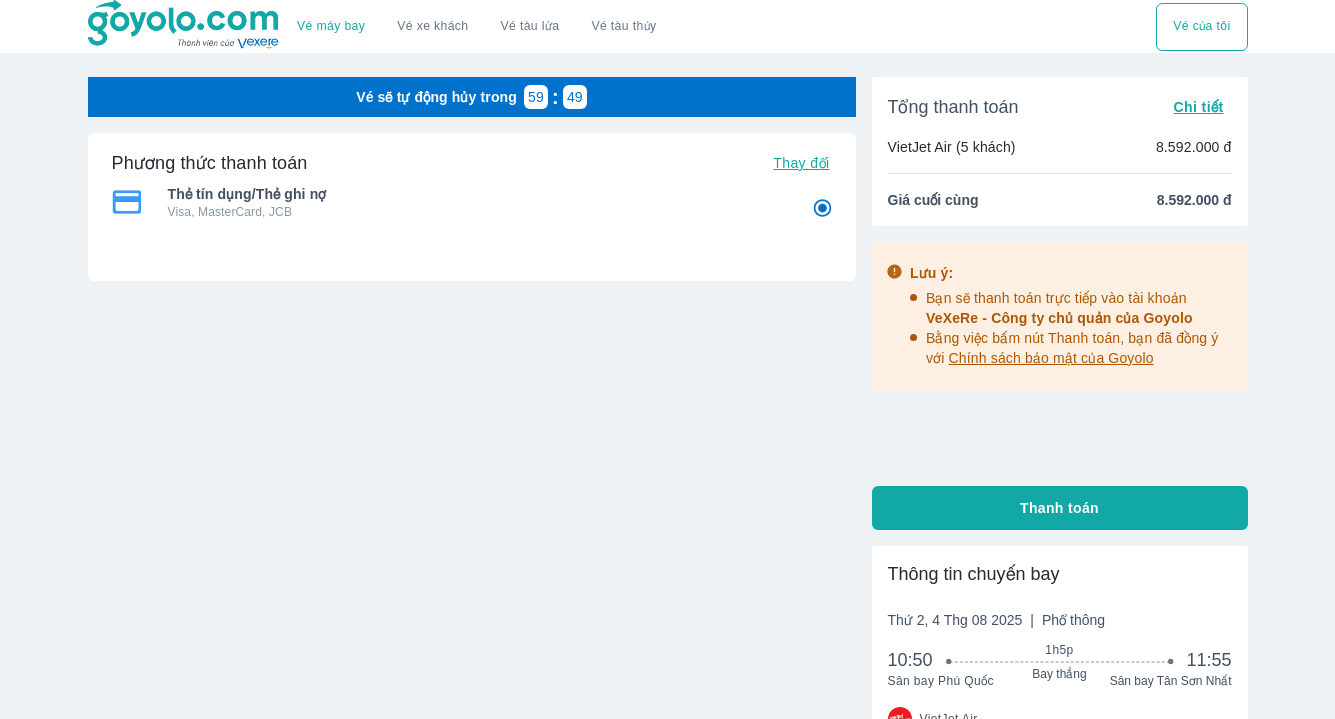 scroll, scrollTop: 253, scrollLeft: 0, axis: vertical 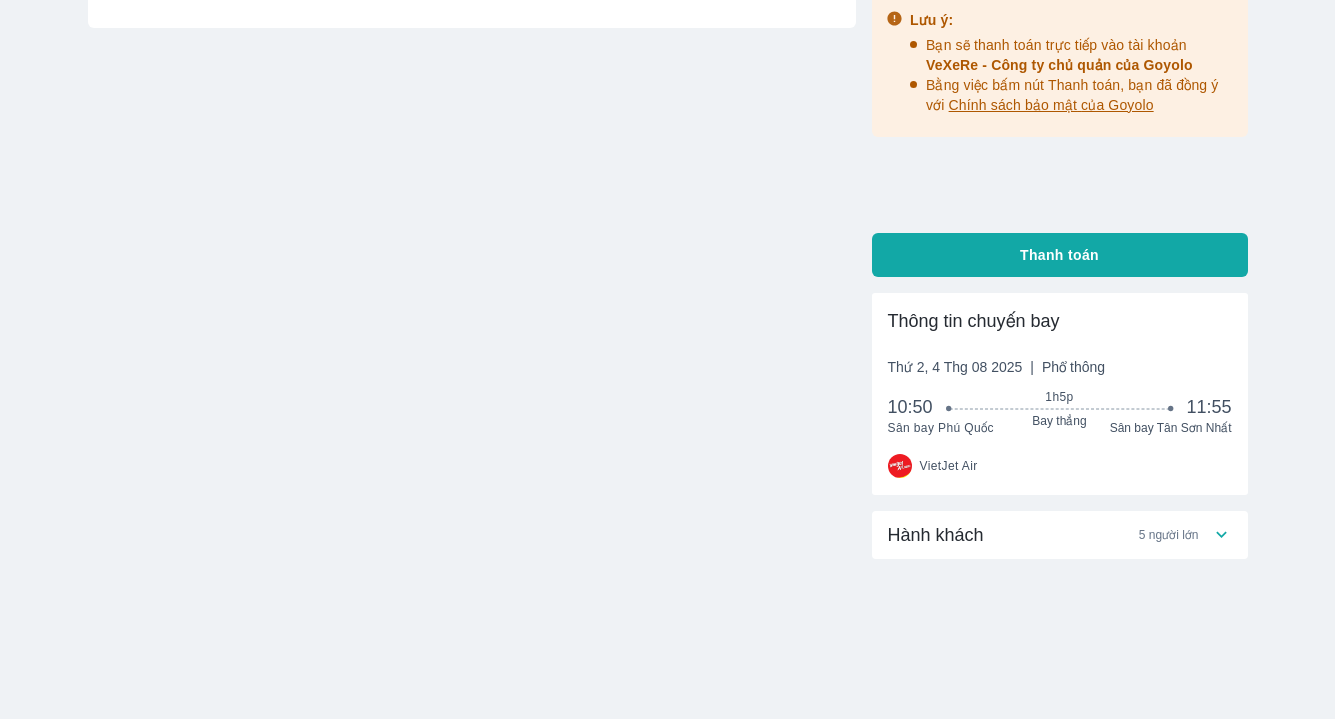 click on "Thanh toán" at bounding box center (1059, 255) 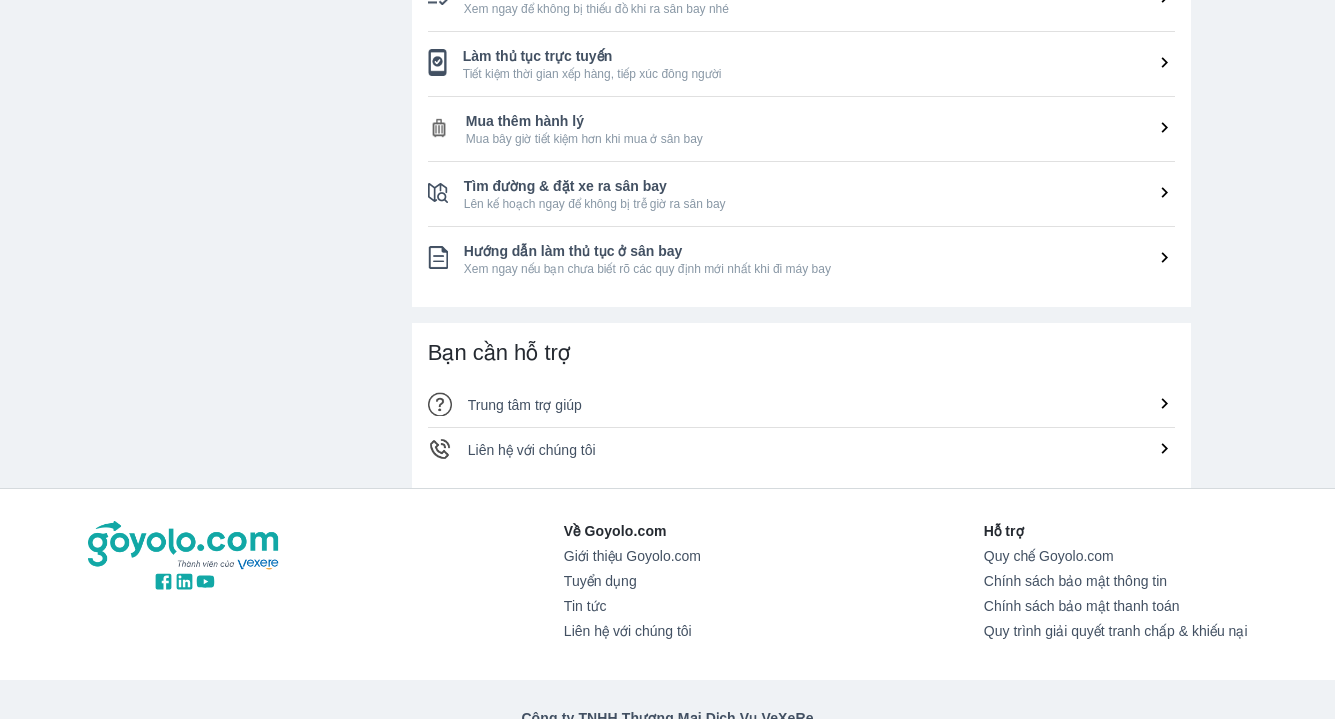 scroll, scrollTop: 947, scrollLeft: 0, axis: vertical 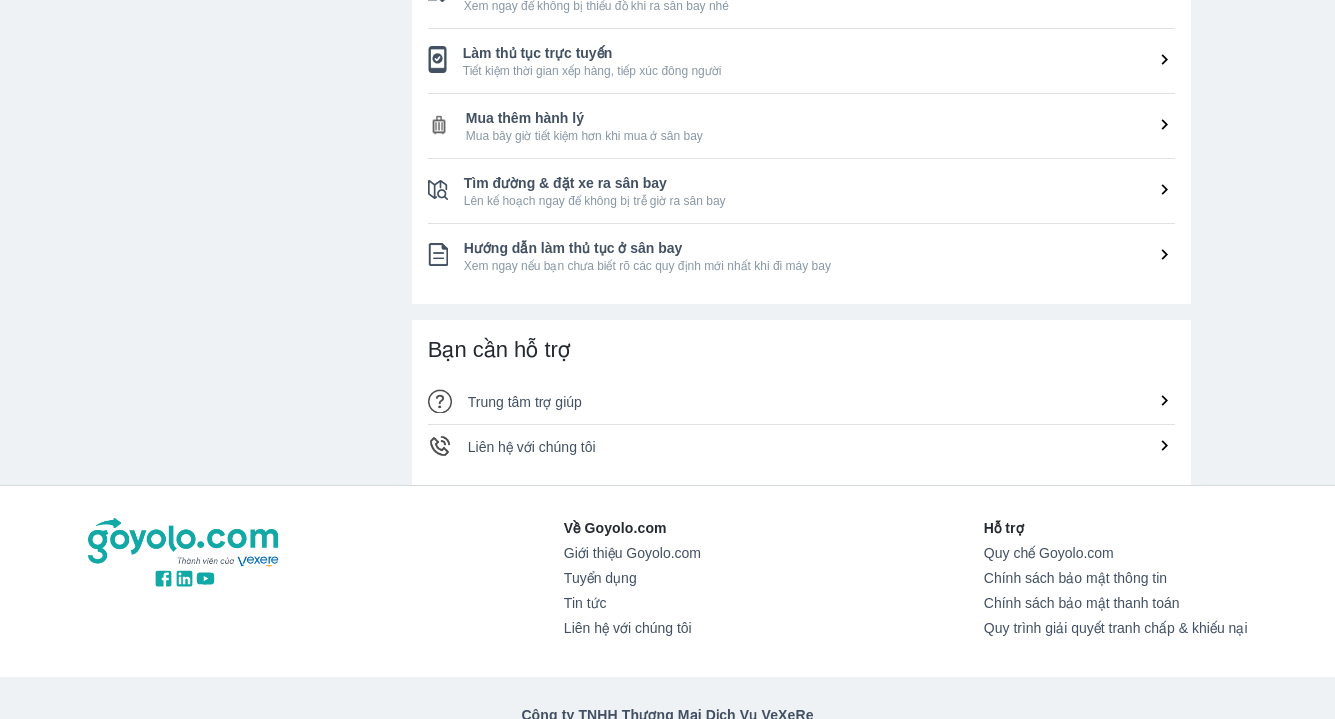 click on "Trung tâm trợ giúp" at bounding box center (821, 402) 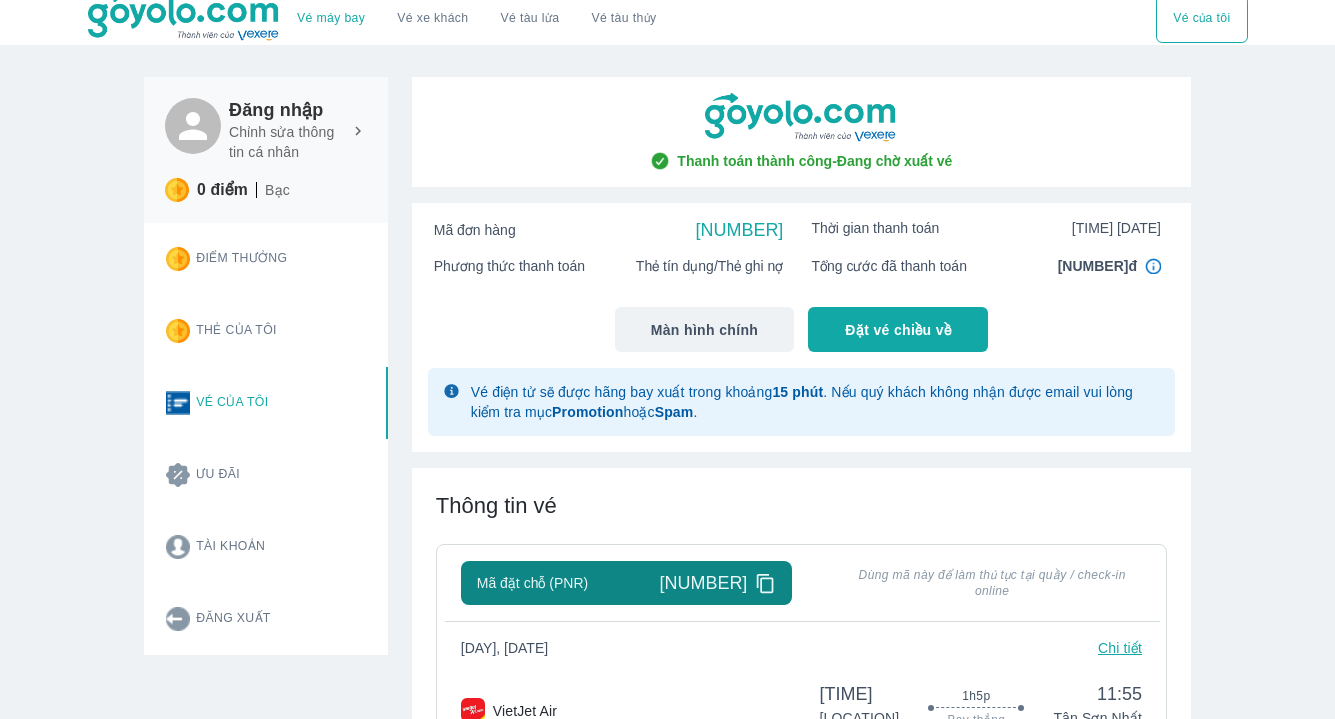 scroll, scrollTop: 0, scrollLeft: 0, axis: both 